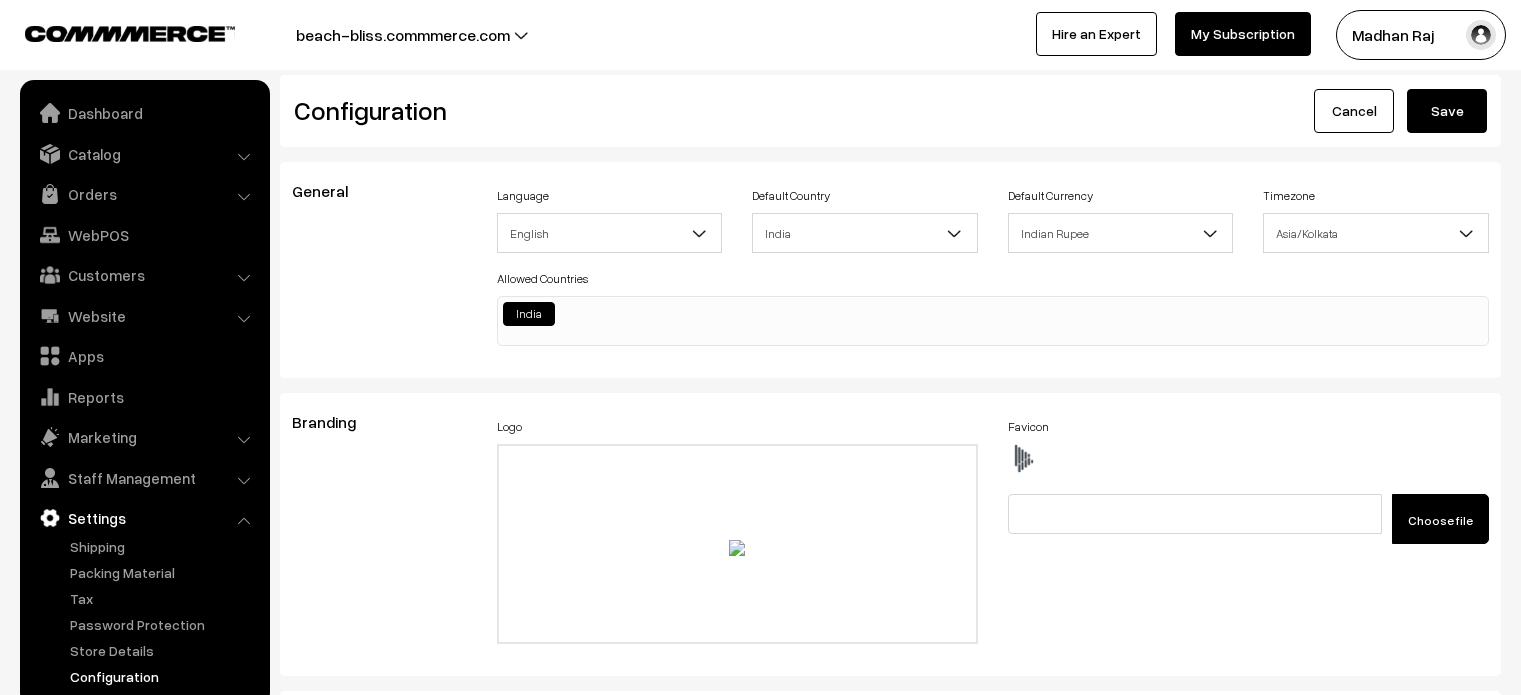 scroll, scrollTop: 0, scrollLeft: 0, axis: both 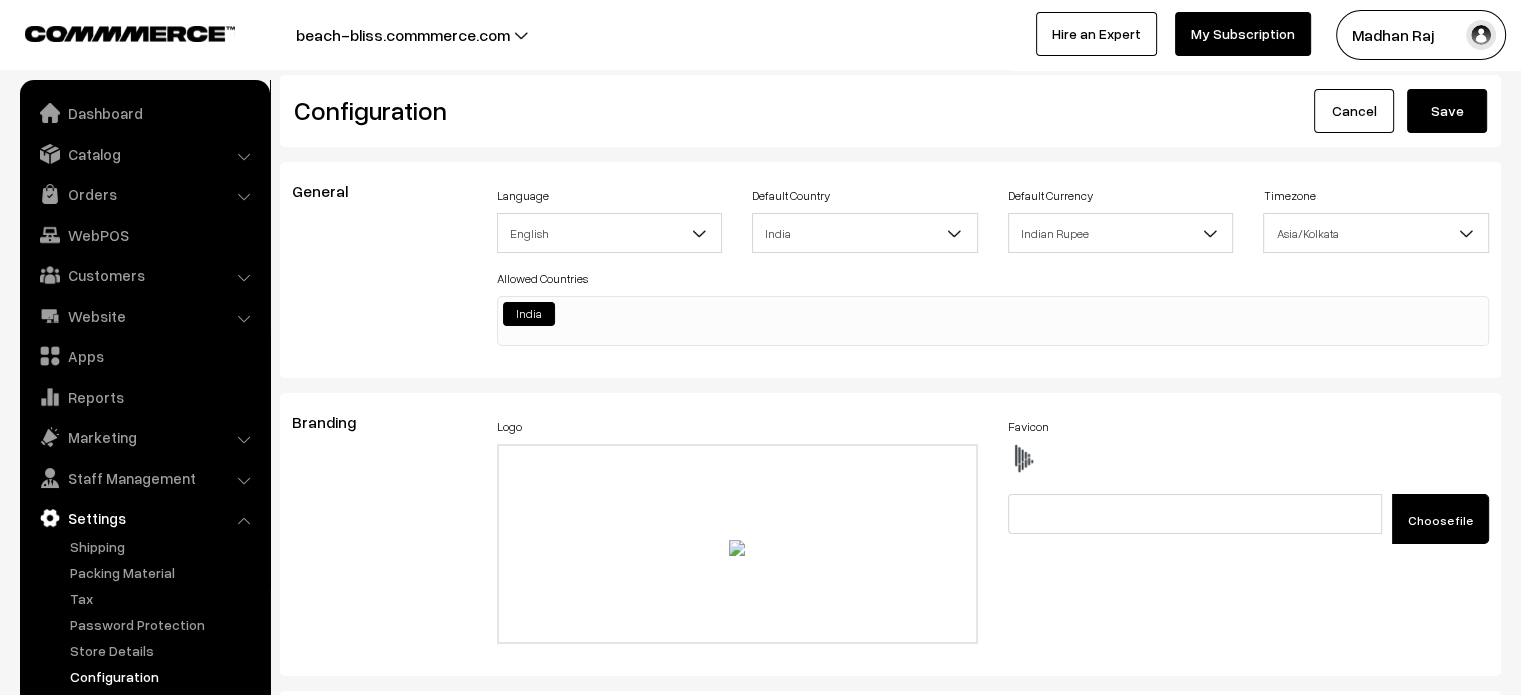 click on "Configuration" at bounding box center (164, 676) 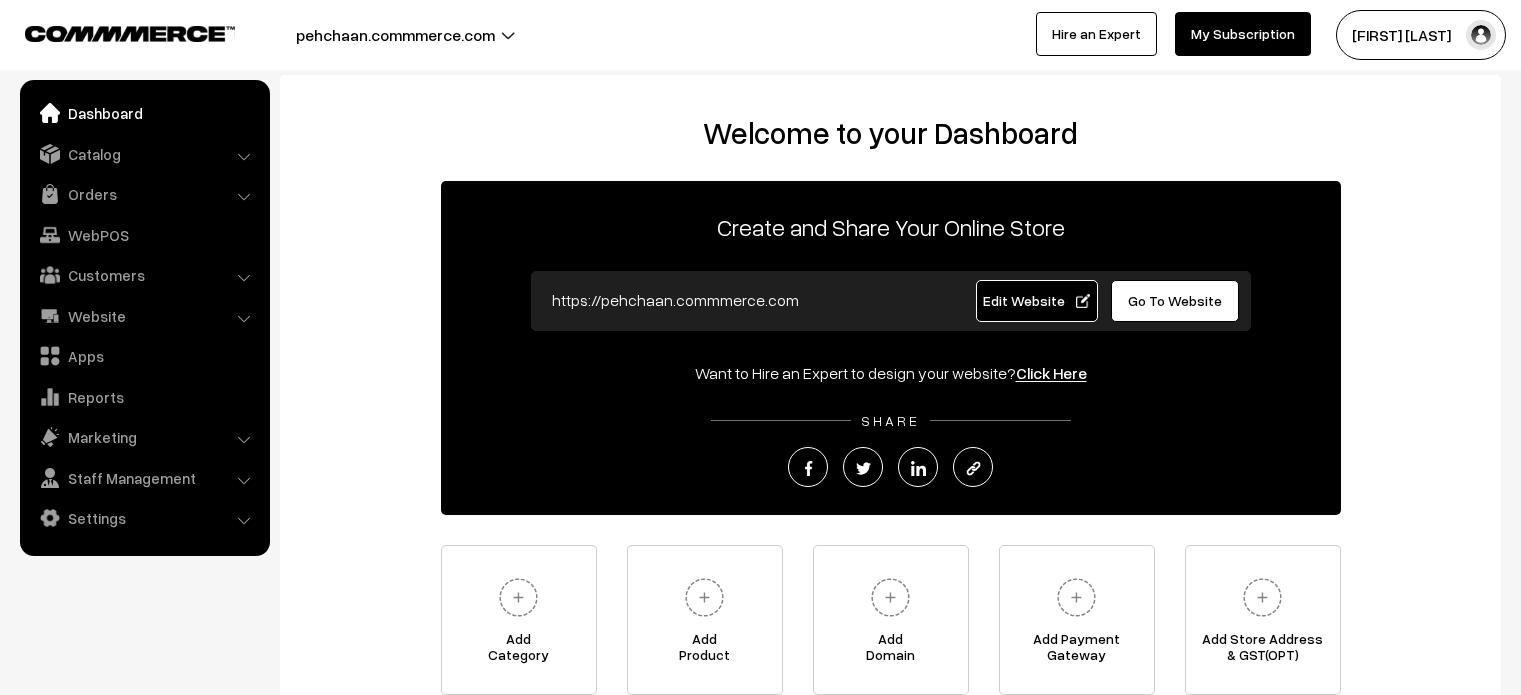 scroll, scrollTop: 0, scrollLeft: 0, axis: both 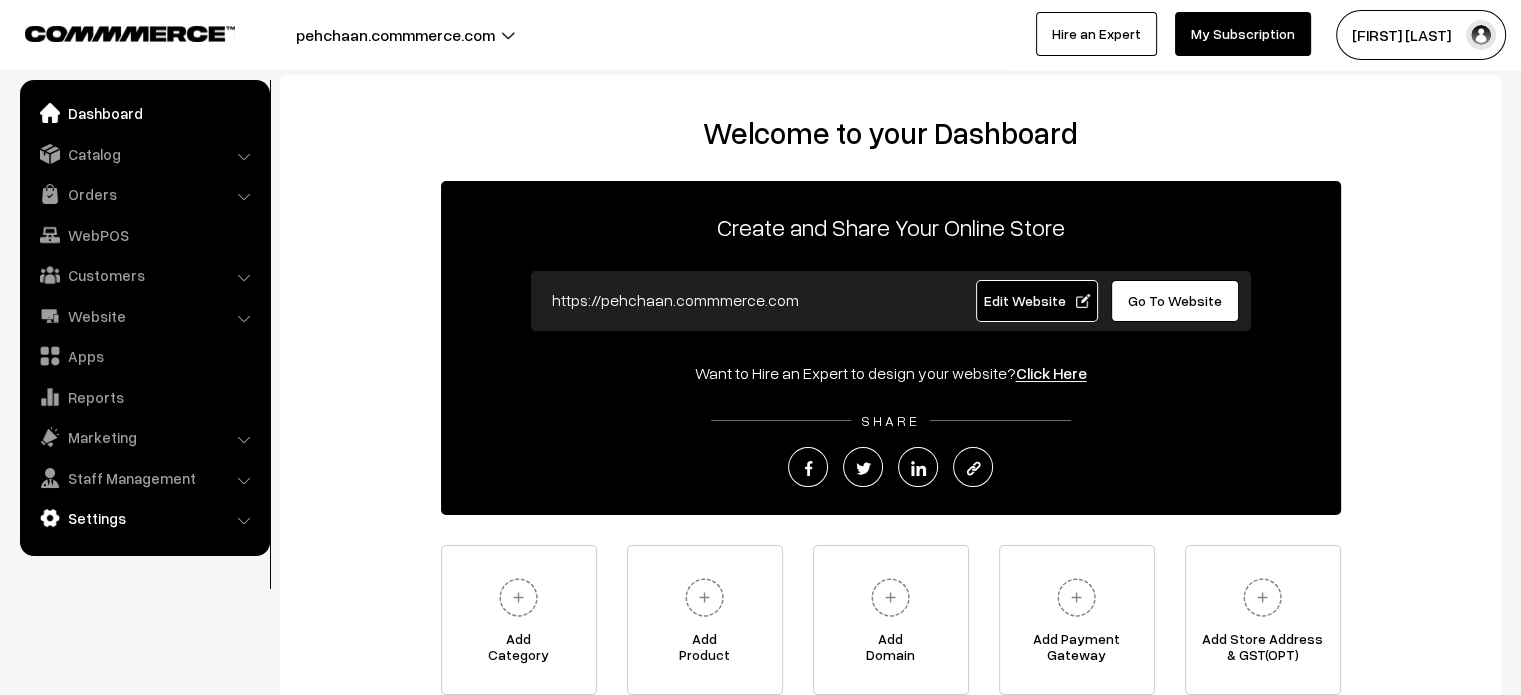click on "Settings" at bounding box center (144, 518) 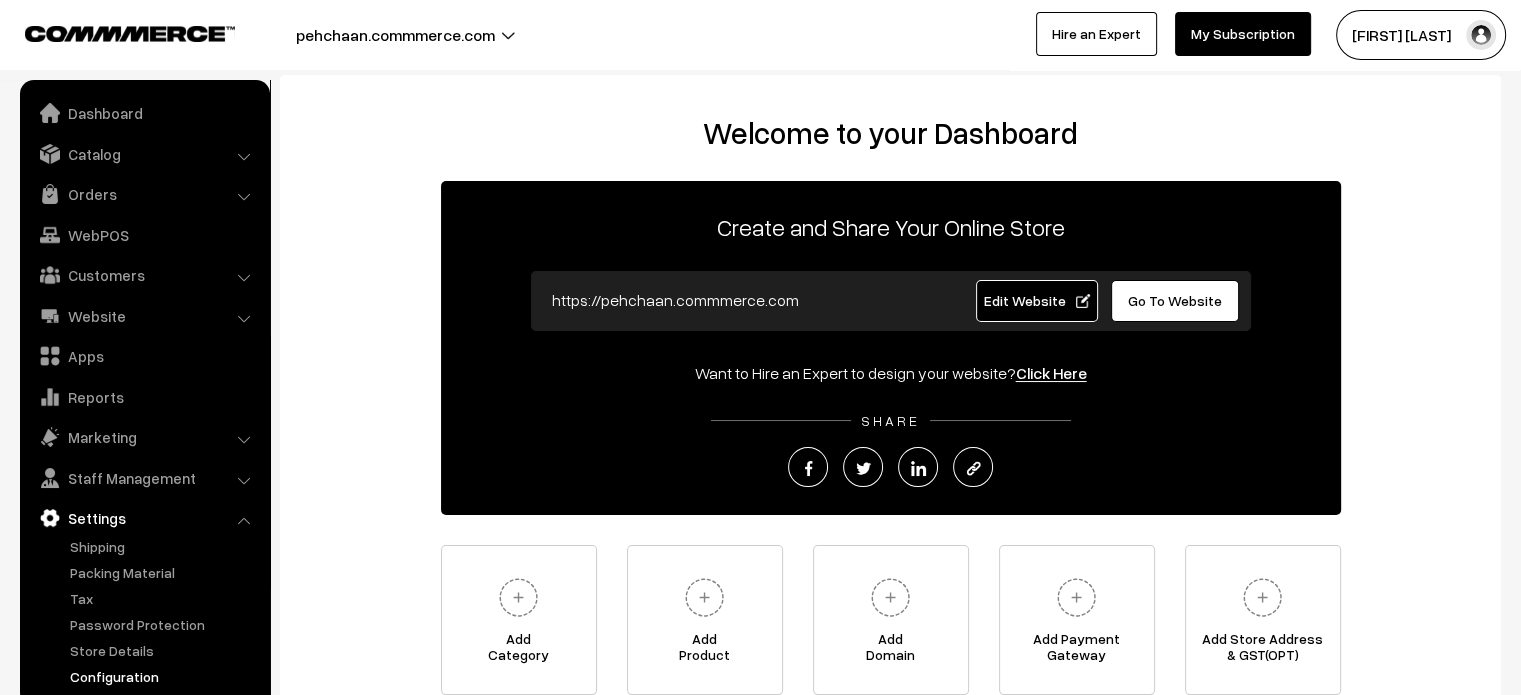 click on "Configuration" at bounding box center [164, 676] 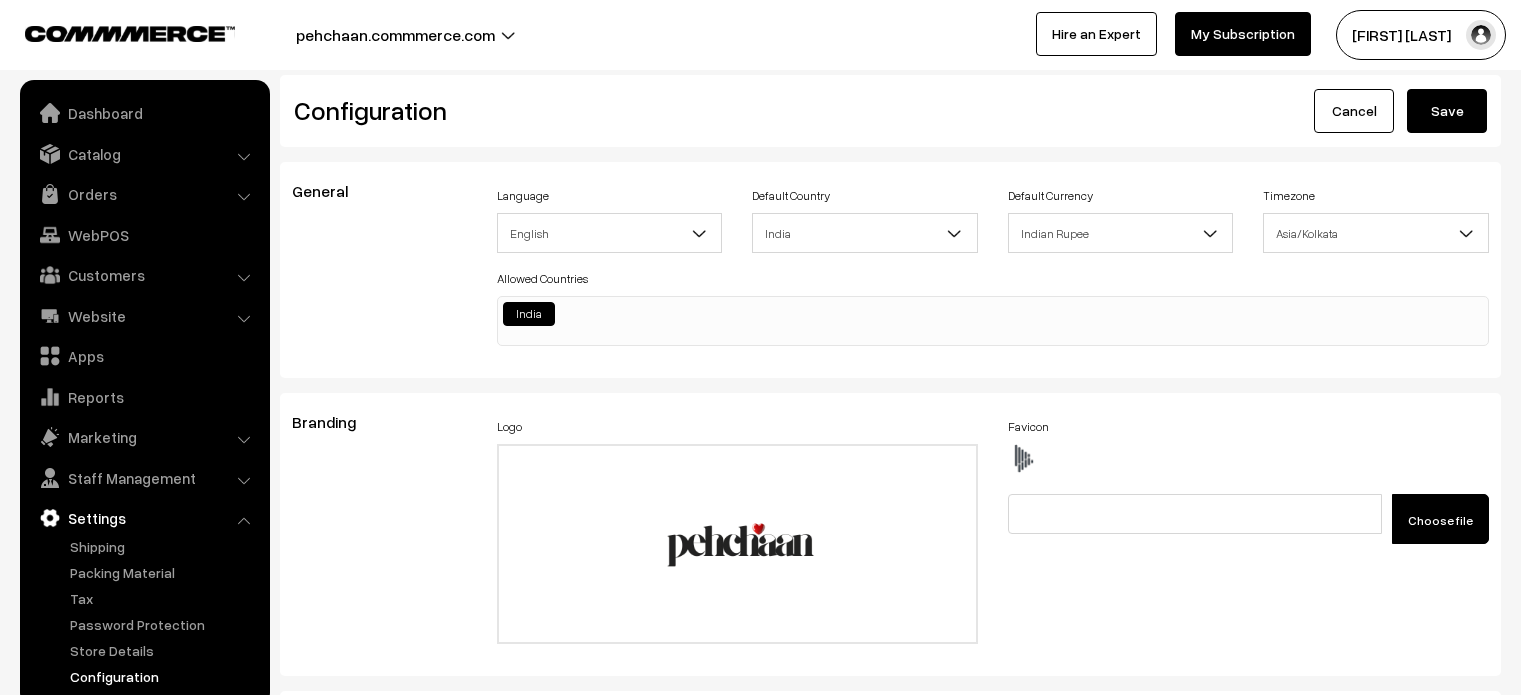scroll, scrollTop: 1359, scrollLeft: 0, axis: vertical 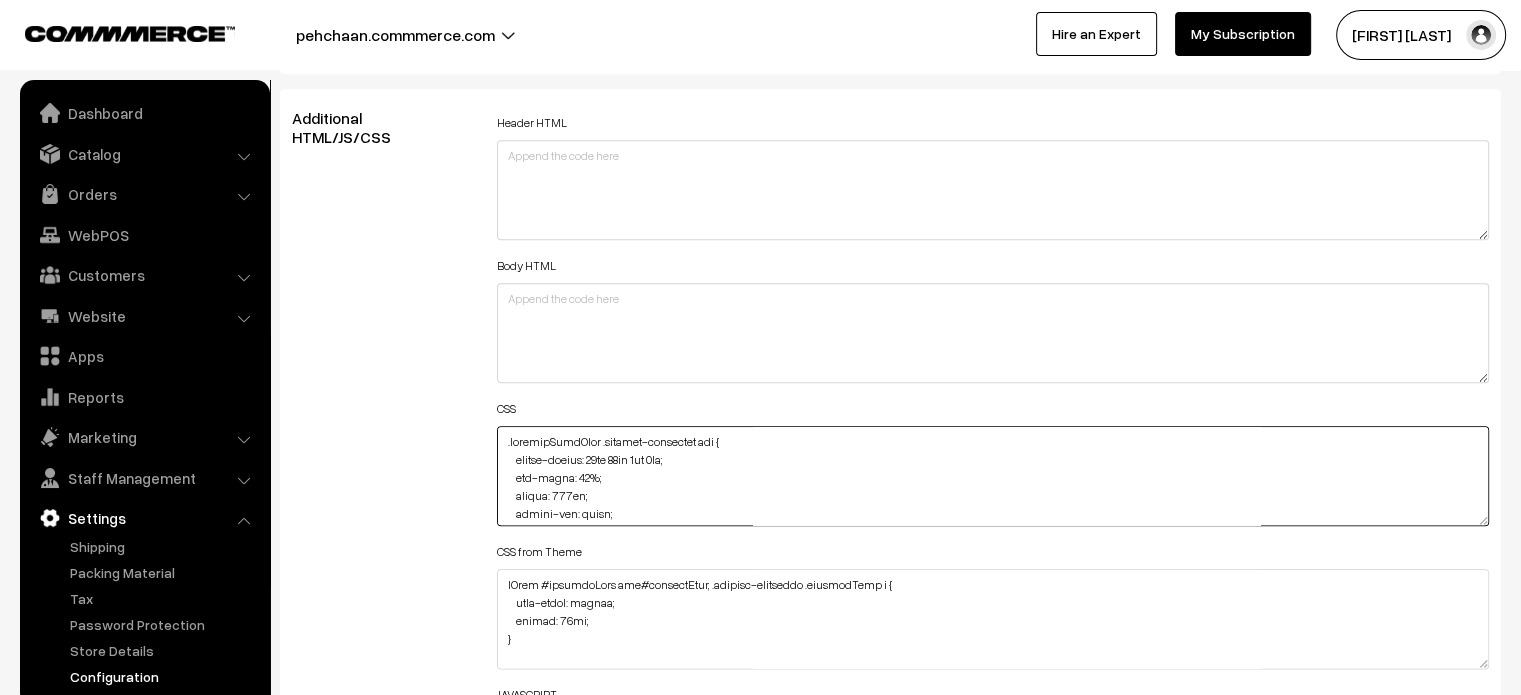 click at bounding box center (993, 476) 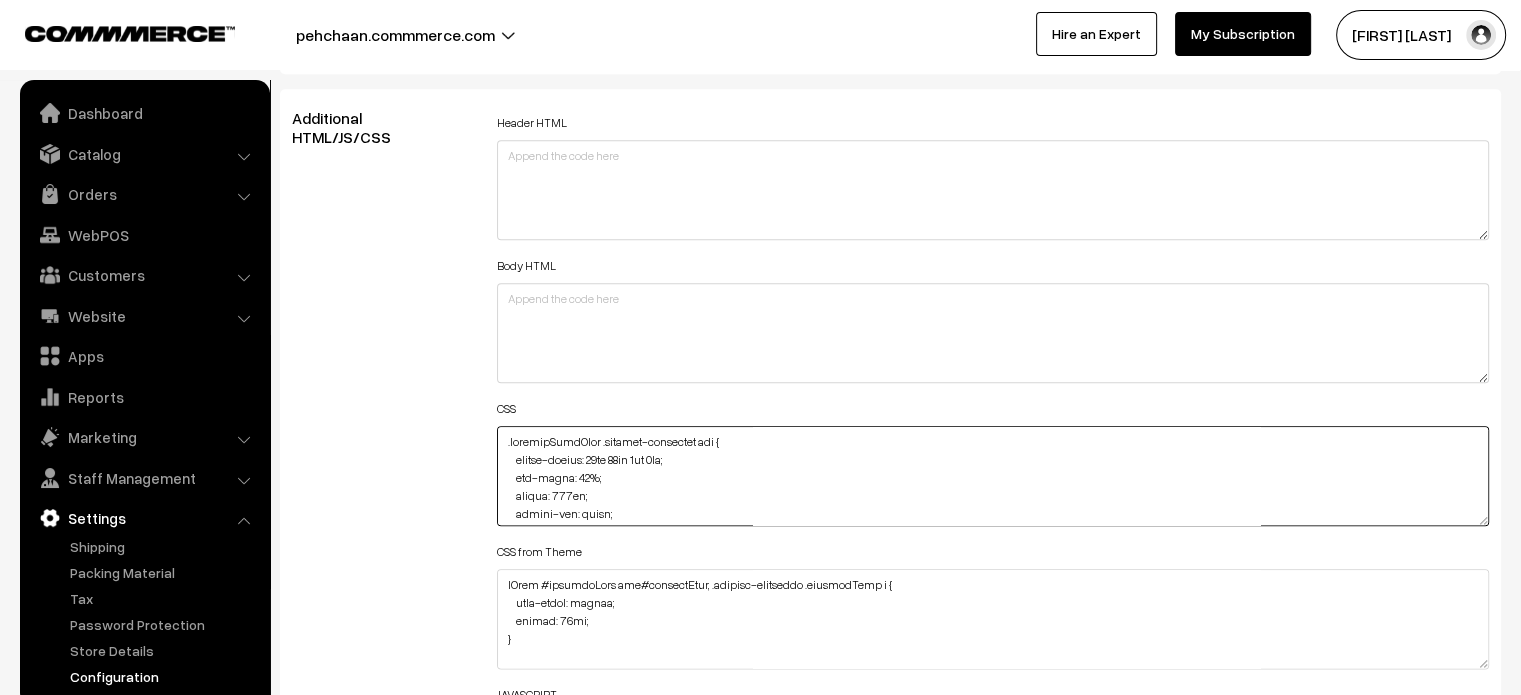 paste on ".productListWrap #component {
margin-top: -60px;
}" 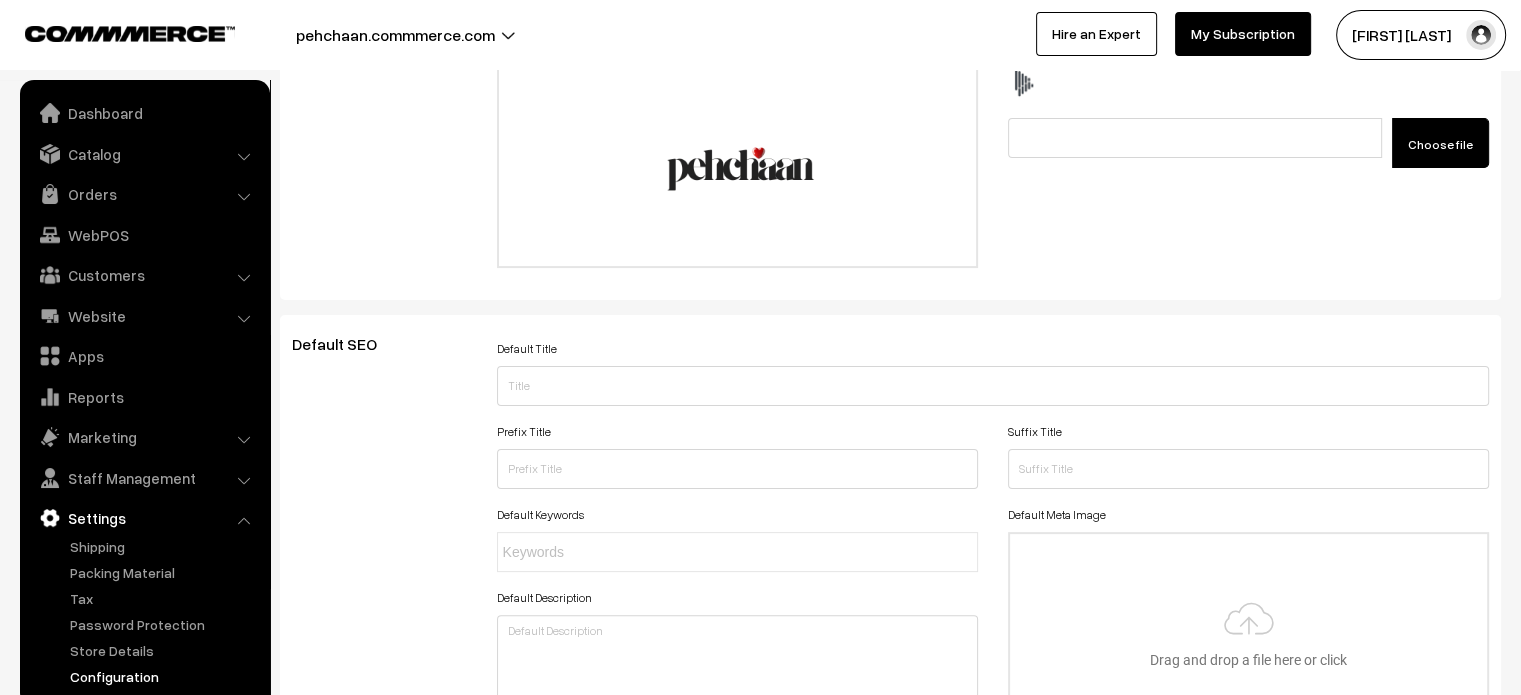 scroll, scrollTop: 0, scrollLeft: 0, axis: both 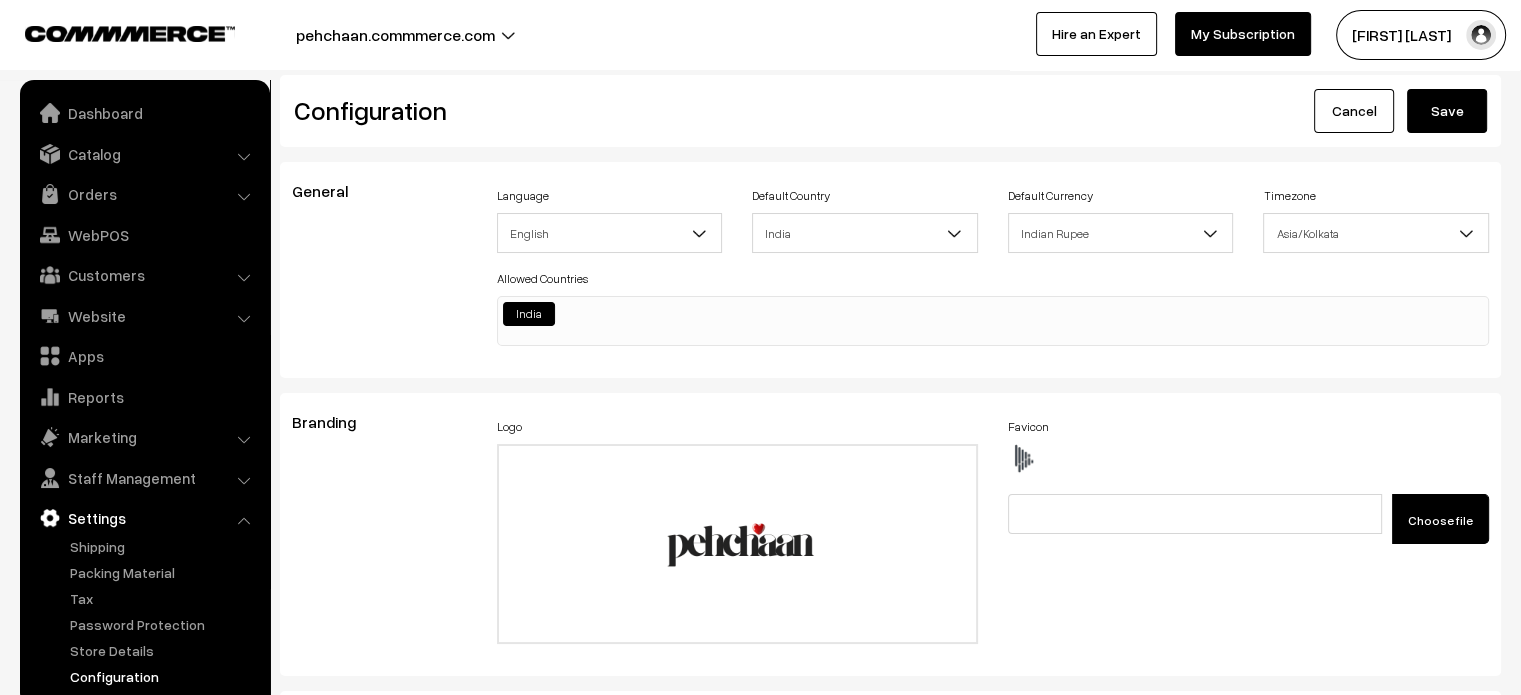 type on ".productListWrap #component {
margin-top: -60px;
}
.productListWrap .product-animation img {
border-radius: 51px 51px 0px 0px;
max-width: 96%;
height: 286px;
object-fit: cover;
left: 5px;
margin-top: 5px;
object-position: top;
}
#productType4 #button2 {
height: 85px !important;
max-width: 309px;
left: 11px;
}
#productType4 #price {
margin-bottom: 10px;
}
#productType4 #name {
margin-top: 80%;
}
#productType4 #productCard {
height: 93%;
overflow: hidden;
}
#productType4 .product-animation img {
top: 10px;
border-radius: 48px 48px 0px 0px;
max-width: 95%;
height: 500px;
left: 8px;
}
#productType3 .fade-component-image {
transition: opacity -1s ease-in-out;
}
#productType1 small {
margin-left: 13px;
}
element.style {
}
.product-type-2-component #image {
padding: 0px;
width: 660px;
border: none;
margin-left: -8px;
}
#productType1 .slick-slide>div {
height: 100%;
width: 96%;
}
#productType3 .slick-..." 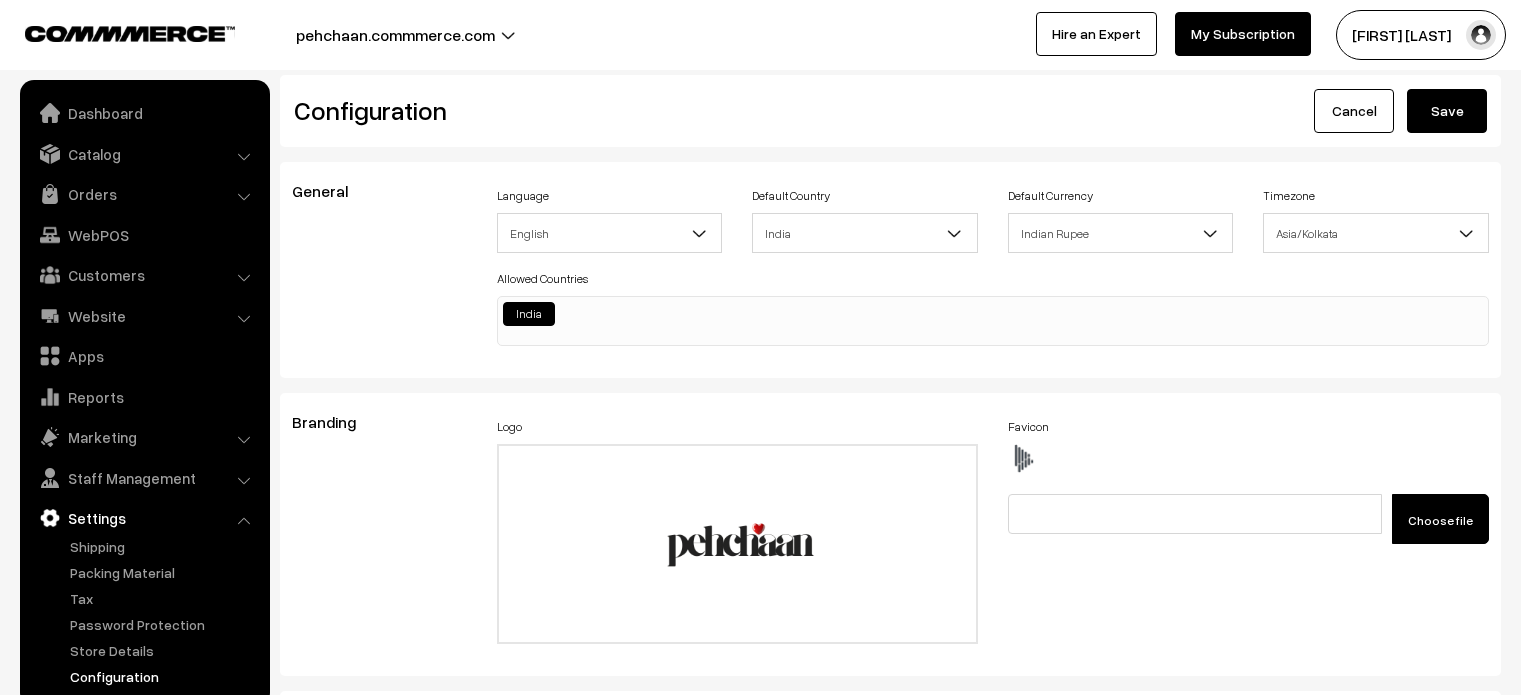 scroll, scrollTop: 0, scrollLeft: 0, axis: both 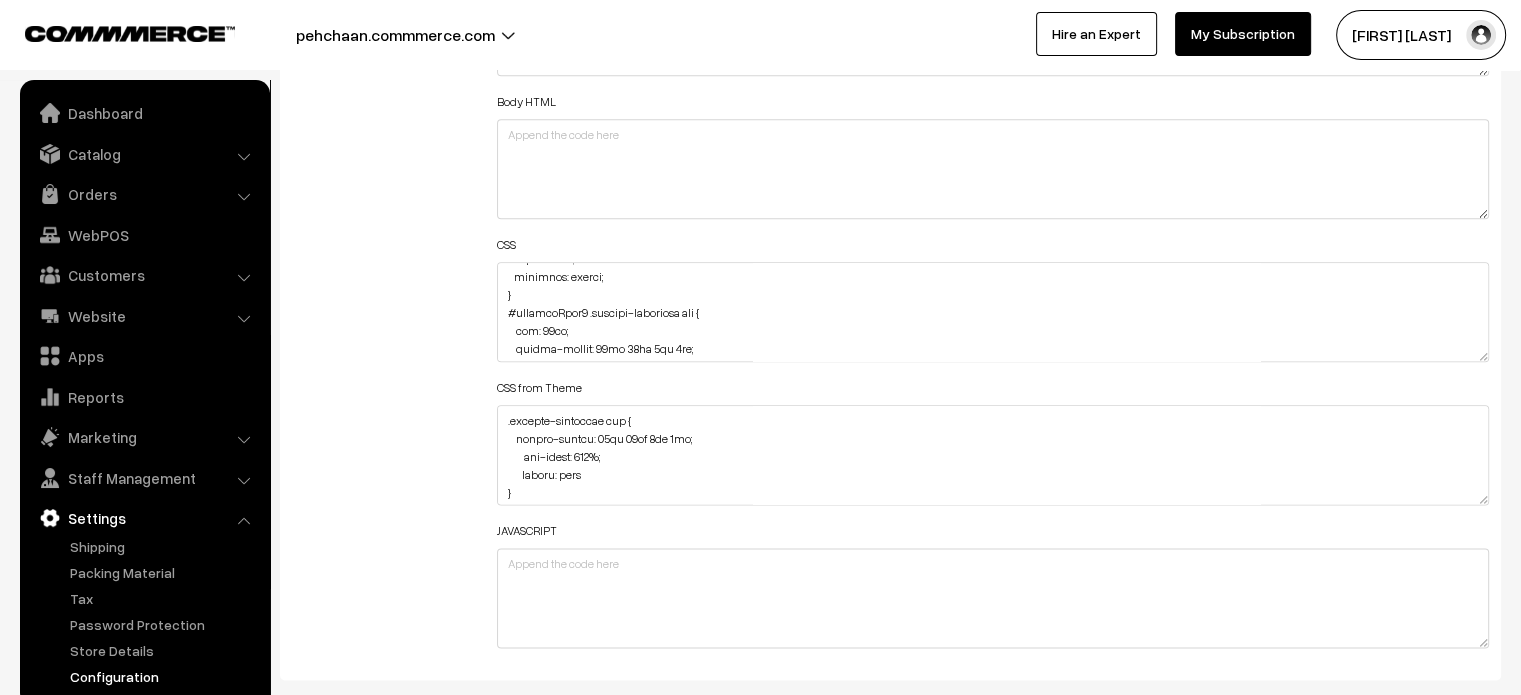 click on "Thank you for showing interest. Our team will call you shortly.
Close
[DOMAIN]
Go to Website
Switch Store
Create New Store" at bounding box center [760, -2043] 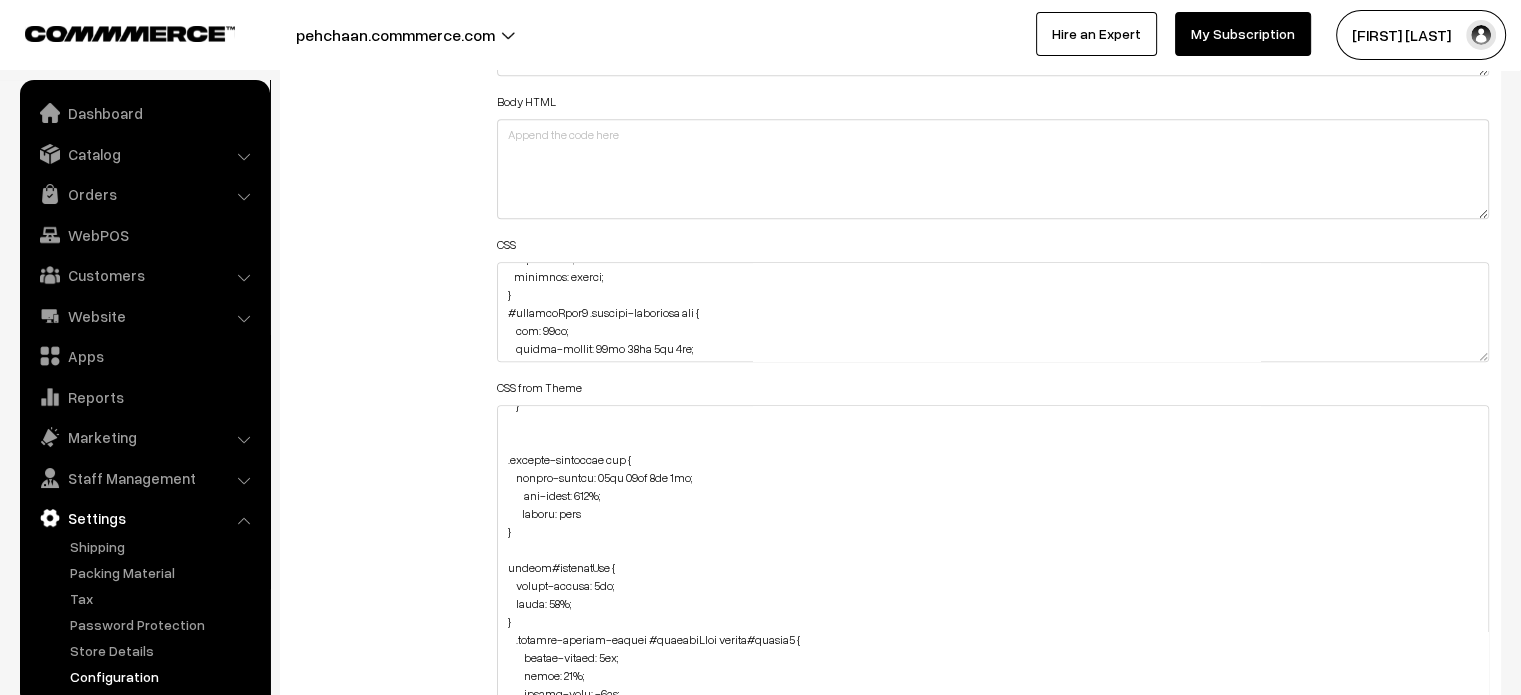 scroll, scrollTop: 12236, scrollLeft: 0, axis: vertical 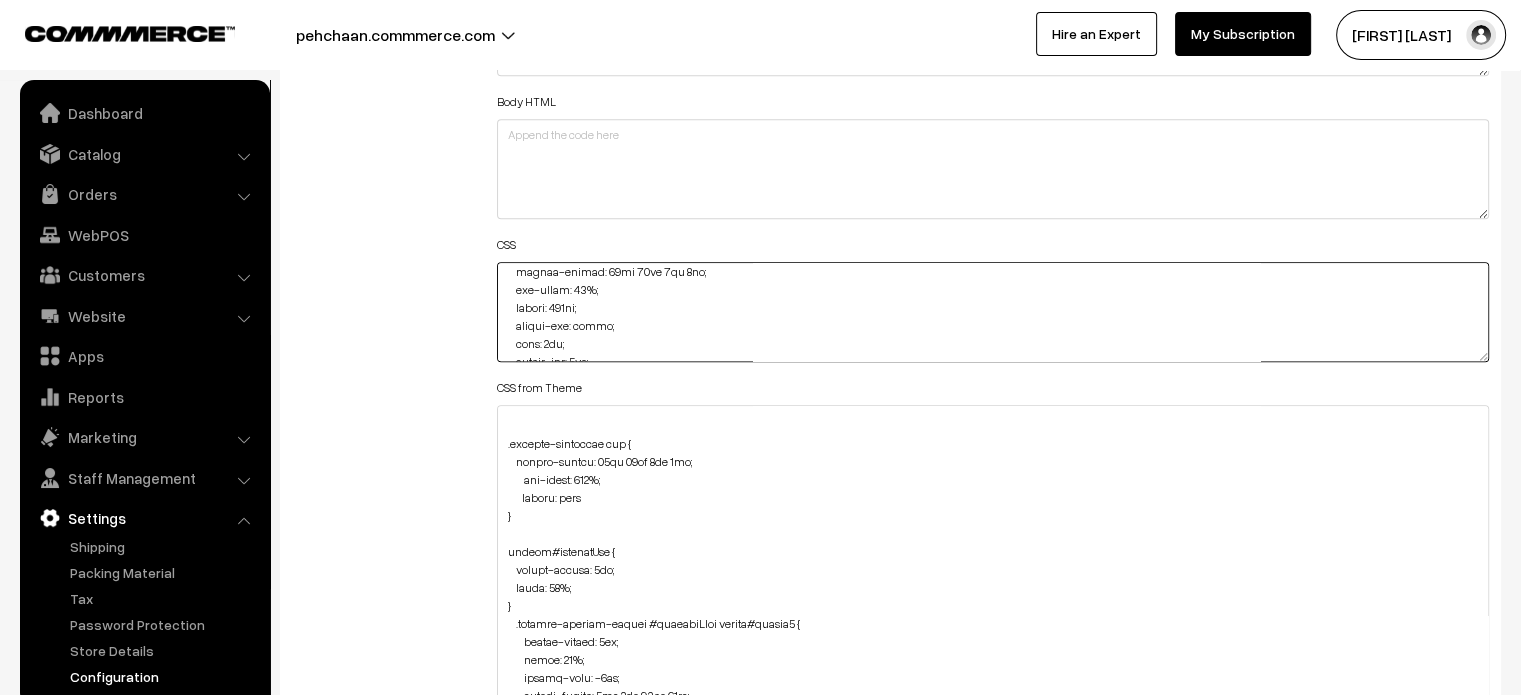 click at bounding box center [993, 312] 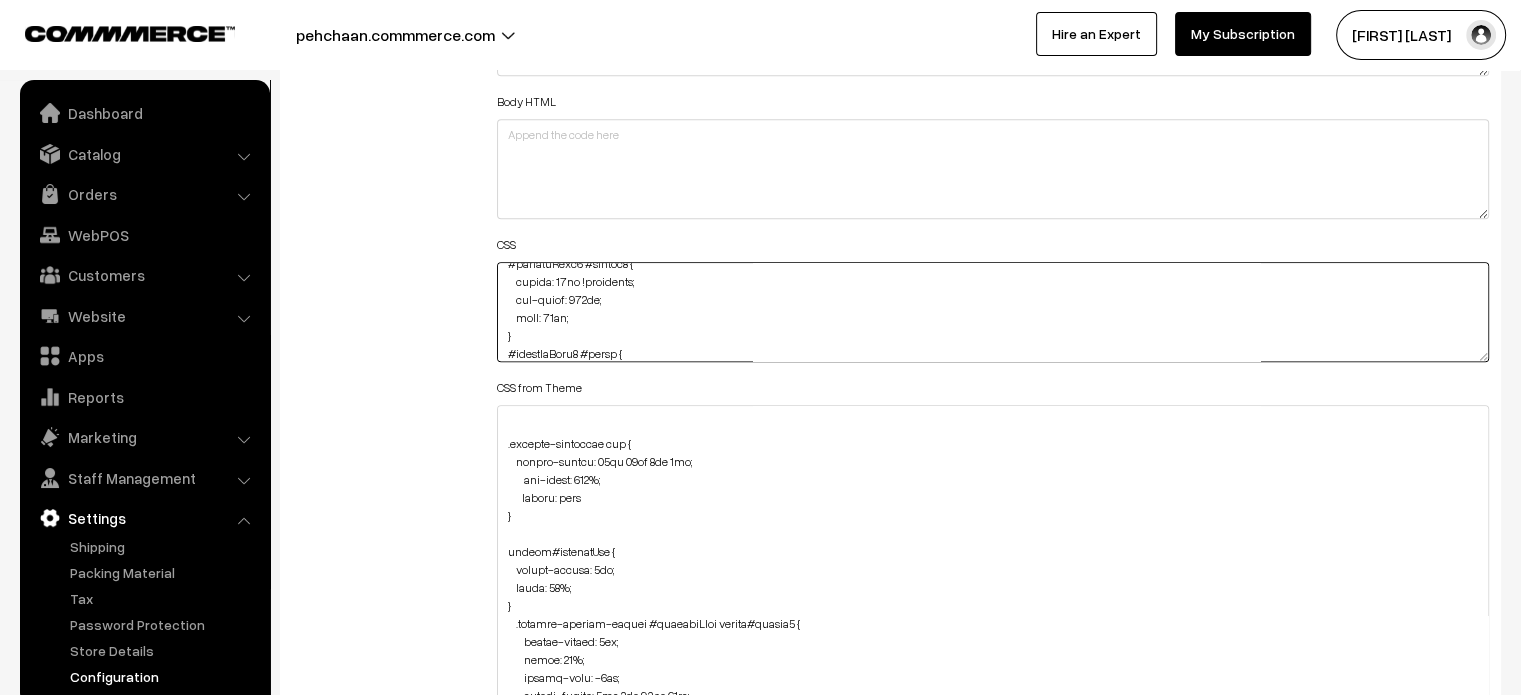 scroll, scrollTop: 244, scrollLeft: 0, axis: vertical 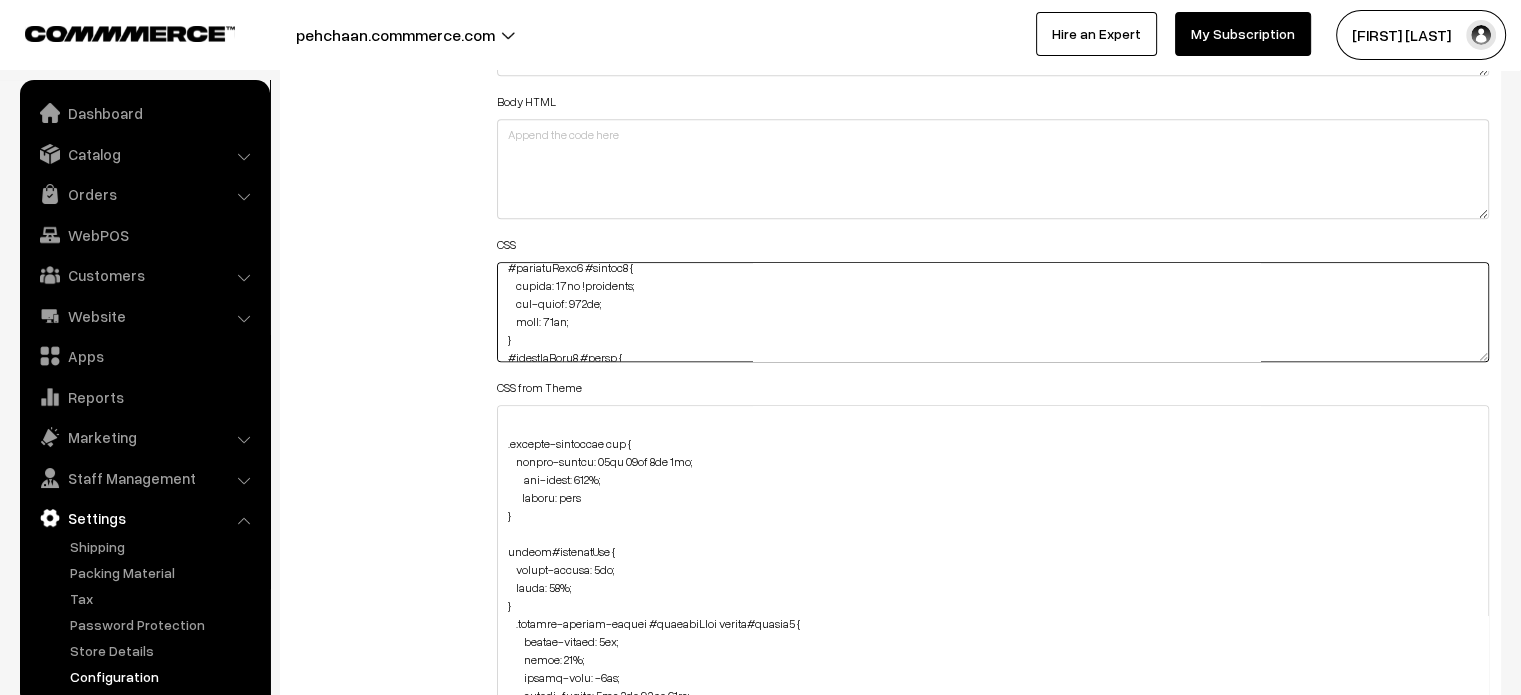 click at bounding box center (993, 312) 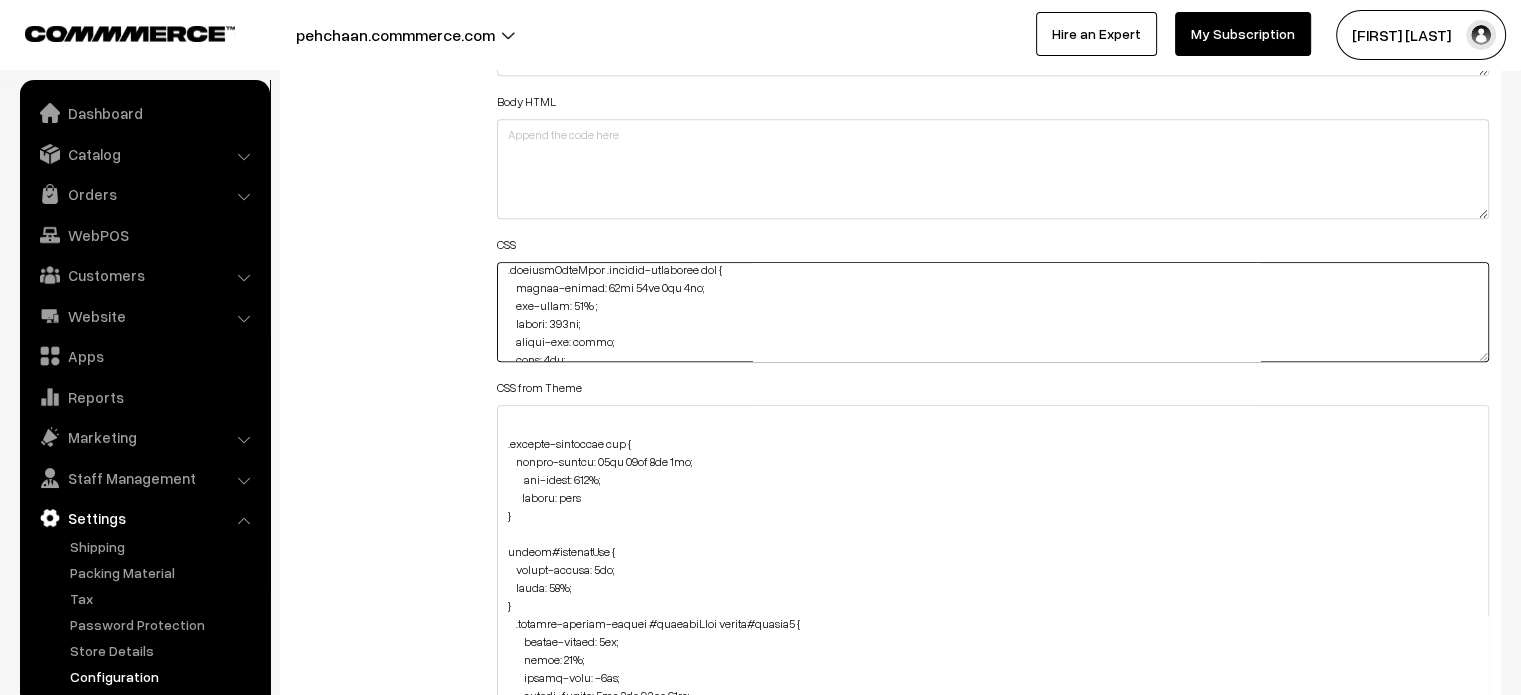 scroll, scrollTop: 79, scrollLeft: 0, axis: vertical 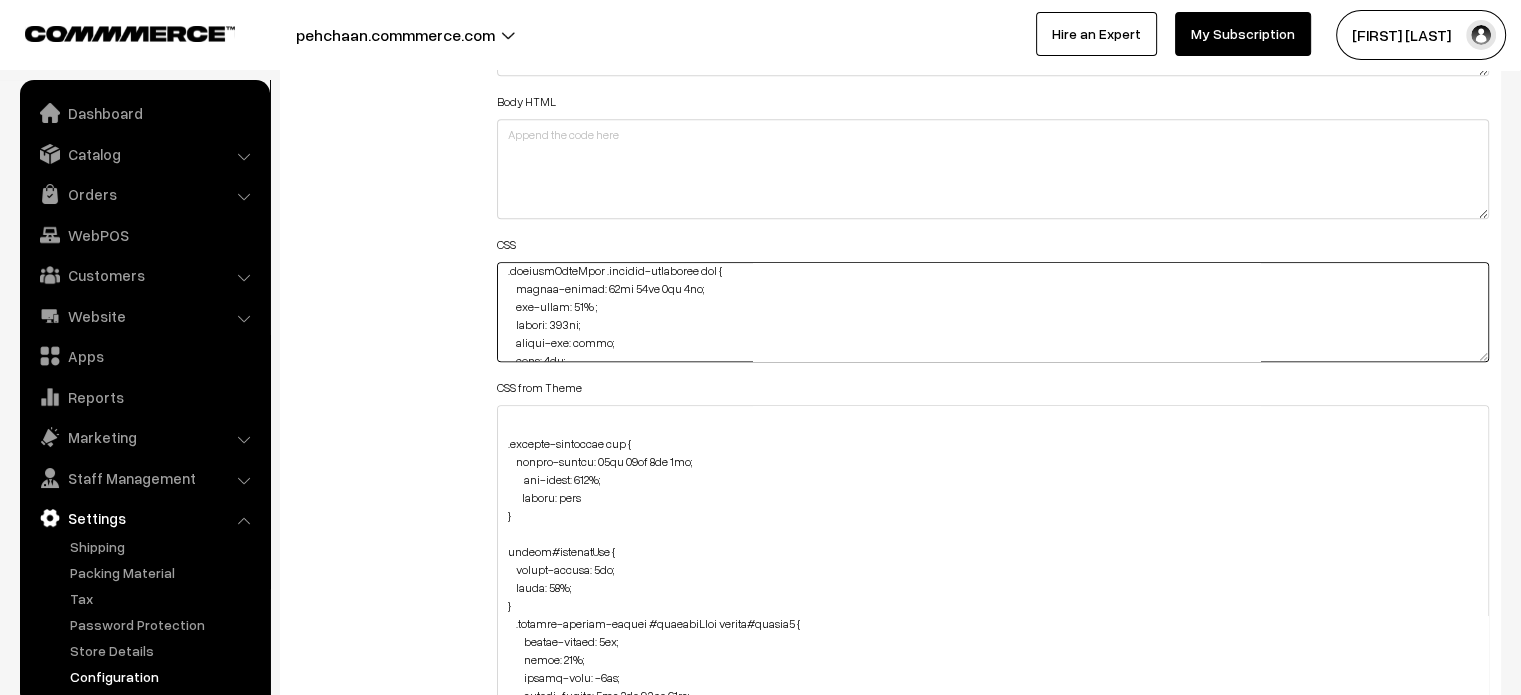 click at bounding box center (993, 312) 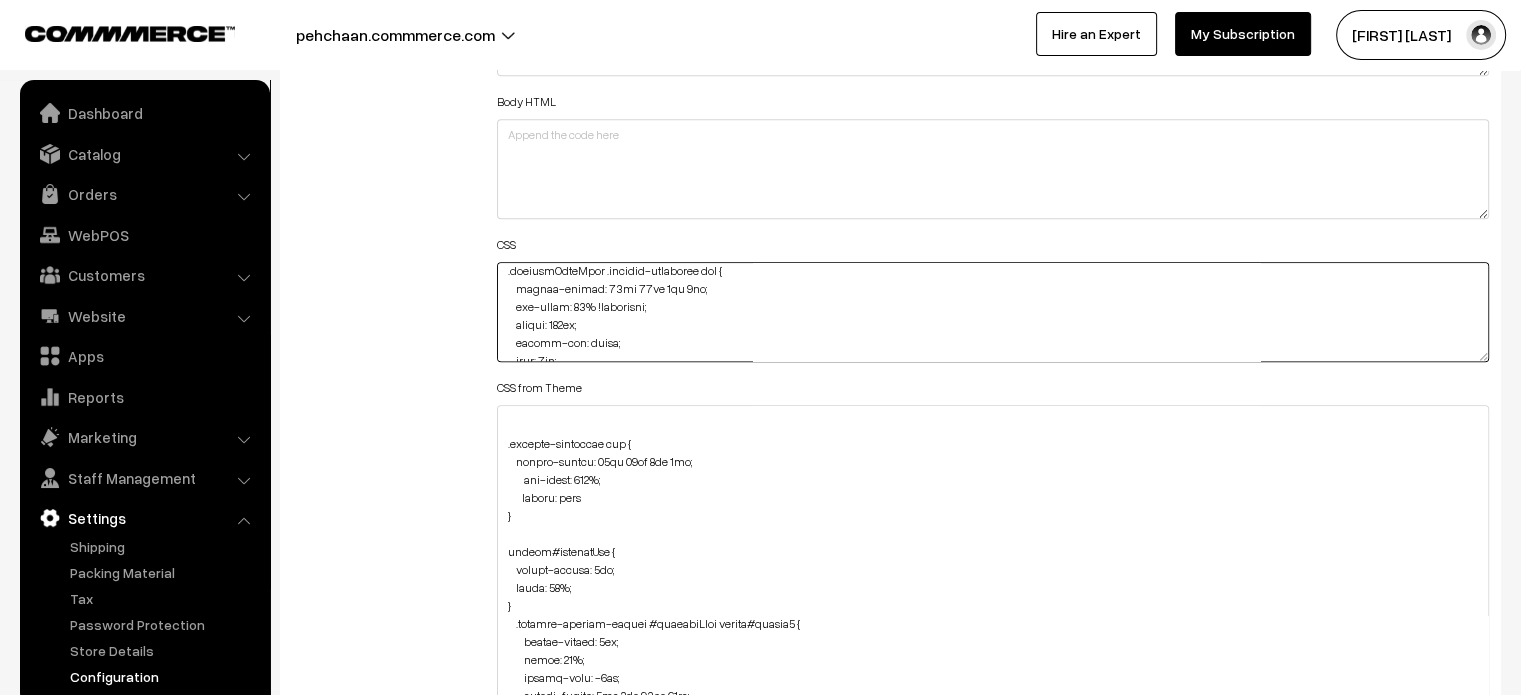 click at bounding box center (993, 312) 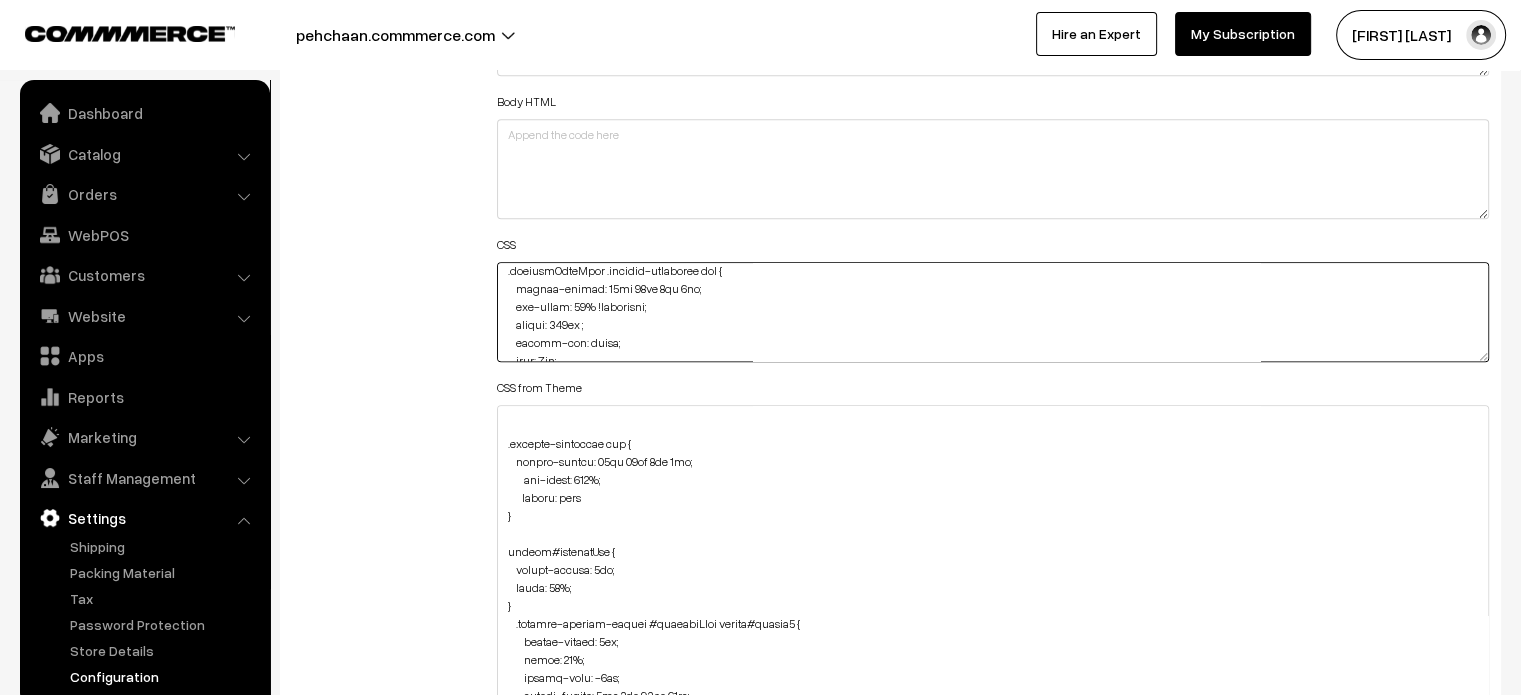 paste on "!important" 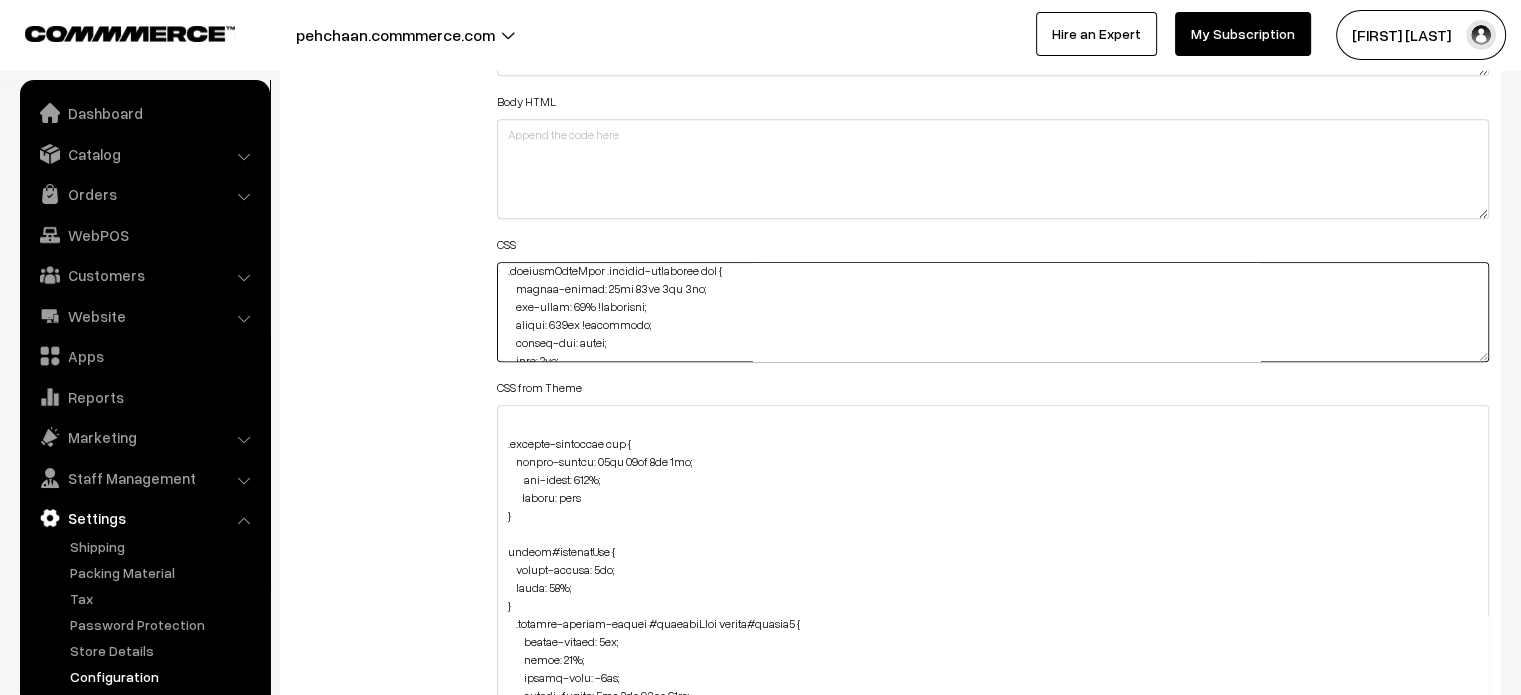 scroll, scrollTop: 0, scrollLeft: 0, axis: both 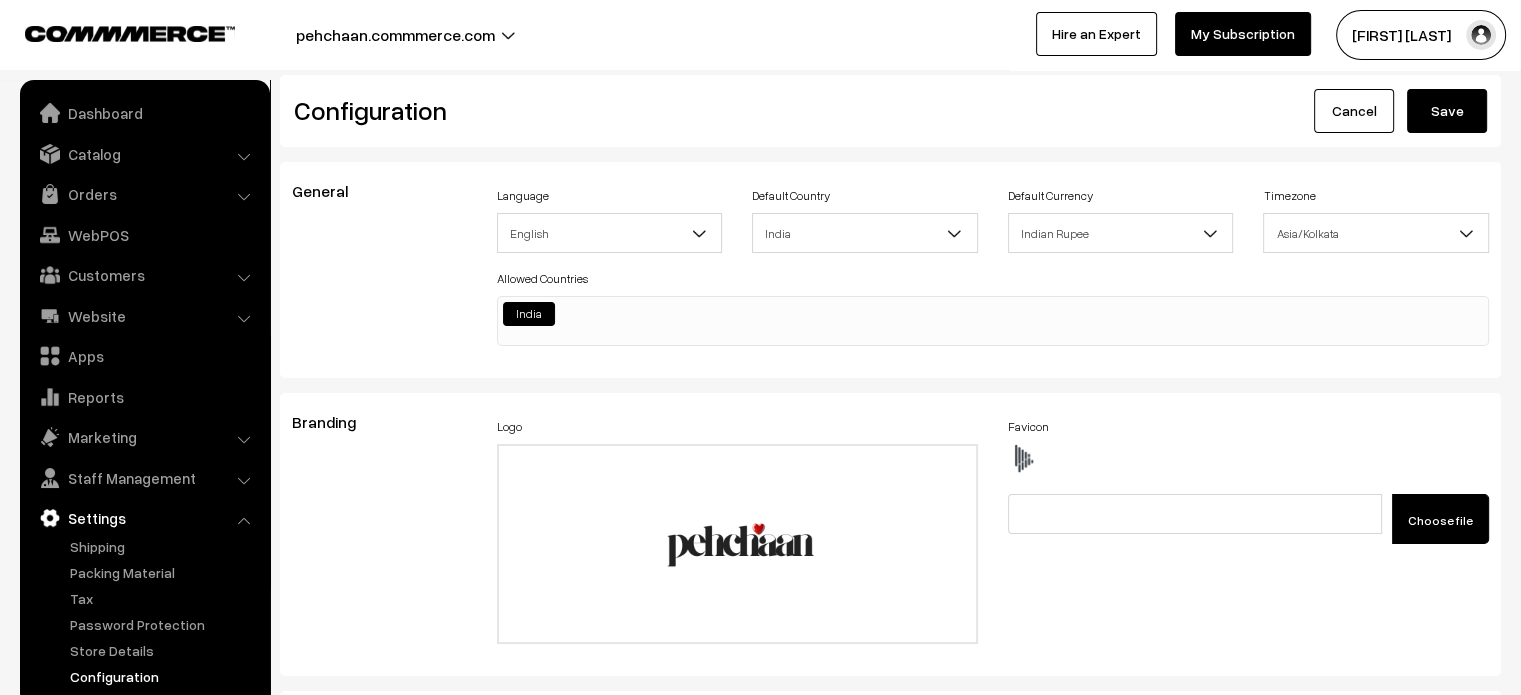 type on ".productListWrap #component {
margin-top: -60px;
}
.productListWrap .product-animation img {
border-radius: 51px 51px 0px 0px;
max-width: 96% !important;
height: 286px !important;
object-fit: cover;
left: 5px;
margin-top: 5px;
object-position: top;
}
#productType4 #button2 {
height: 85px !important;
max-width: 309px;
left: 11px;
}
#productType4 #price {
margin-bottom: 10px;
}
#productType4 #name {
margin-top: 80%;
}
#productType4 #productCard {
height: 93%;
overflow: hidden;
}
#productType4 .product-animation img {
top: 10px;
border-radius: 48px 48px 0px 0px;
max-width: 95%;
height: 500px;
left: 8px;
}
#productType3 .fade-component-image {
transition: opacity -1s ease-in-out;
}
#productType1 small {
margin-left: 13px;
}
element.style {
}
.product-type-2-component #image {
padding: 0px;
width: 660px;
border: none;
margin-left: -8px;
}
#productType1 .slick-slide>div {
height: 100%;
width: 96%;
}..." 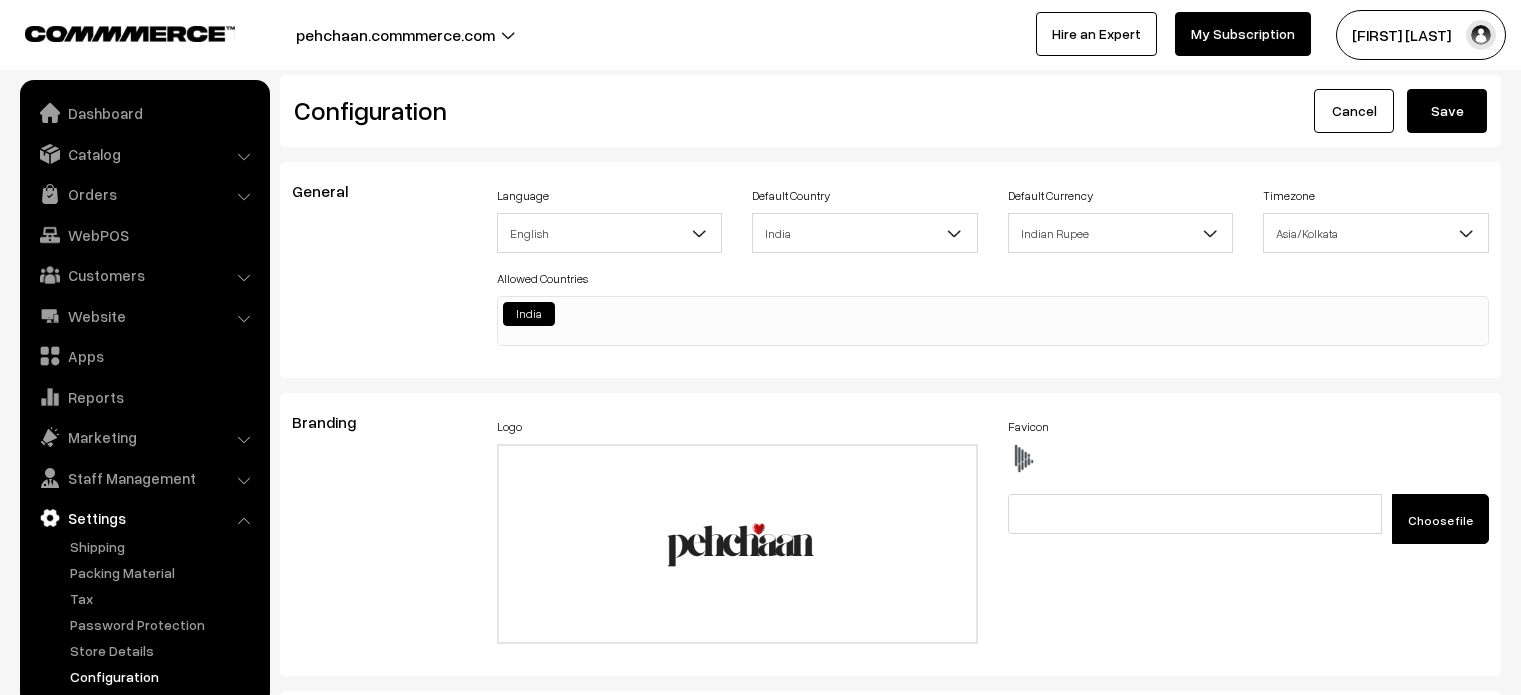 scroll, scrollTop: 0, scrollLeft: 0, axis: both 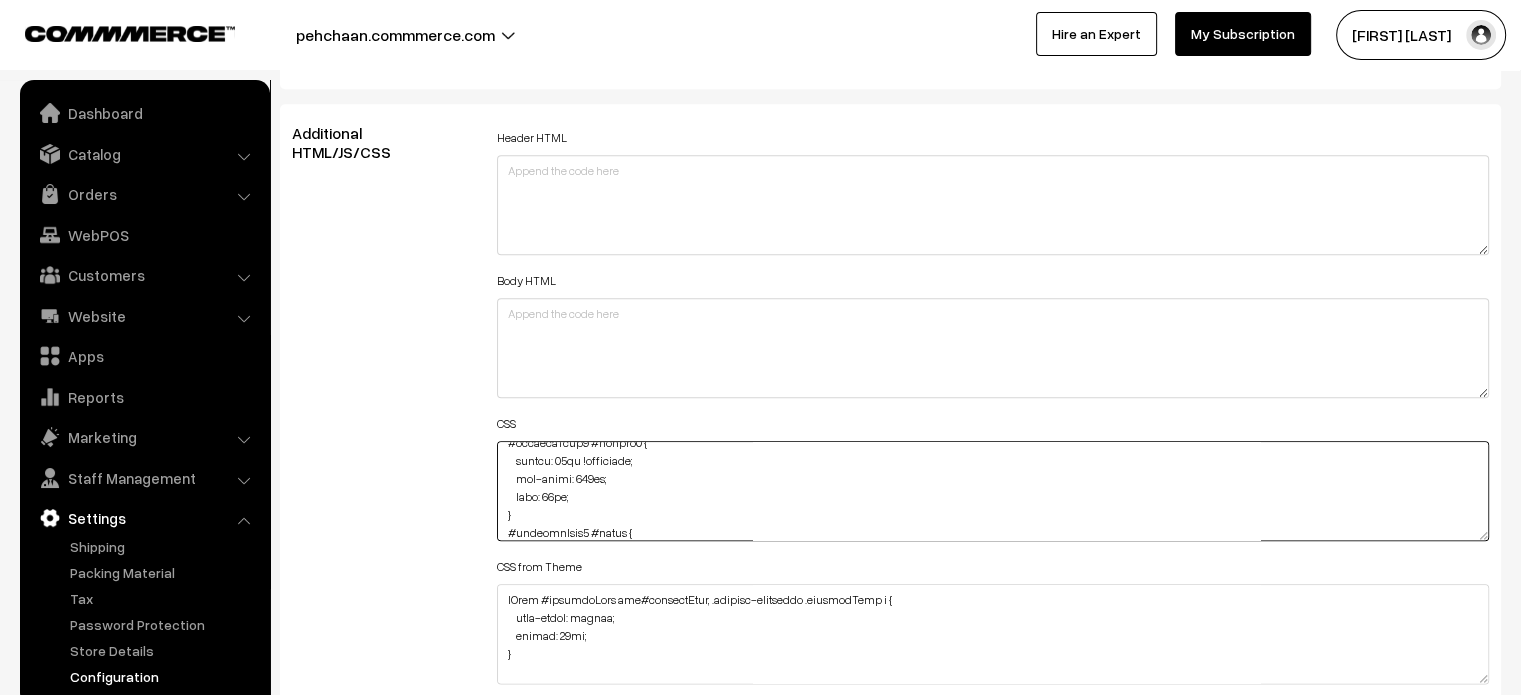 click at bounding box center [993, 491] 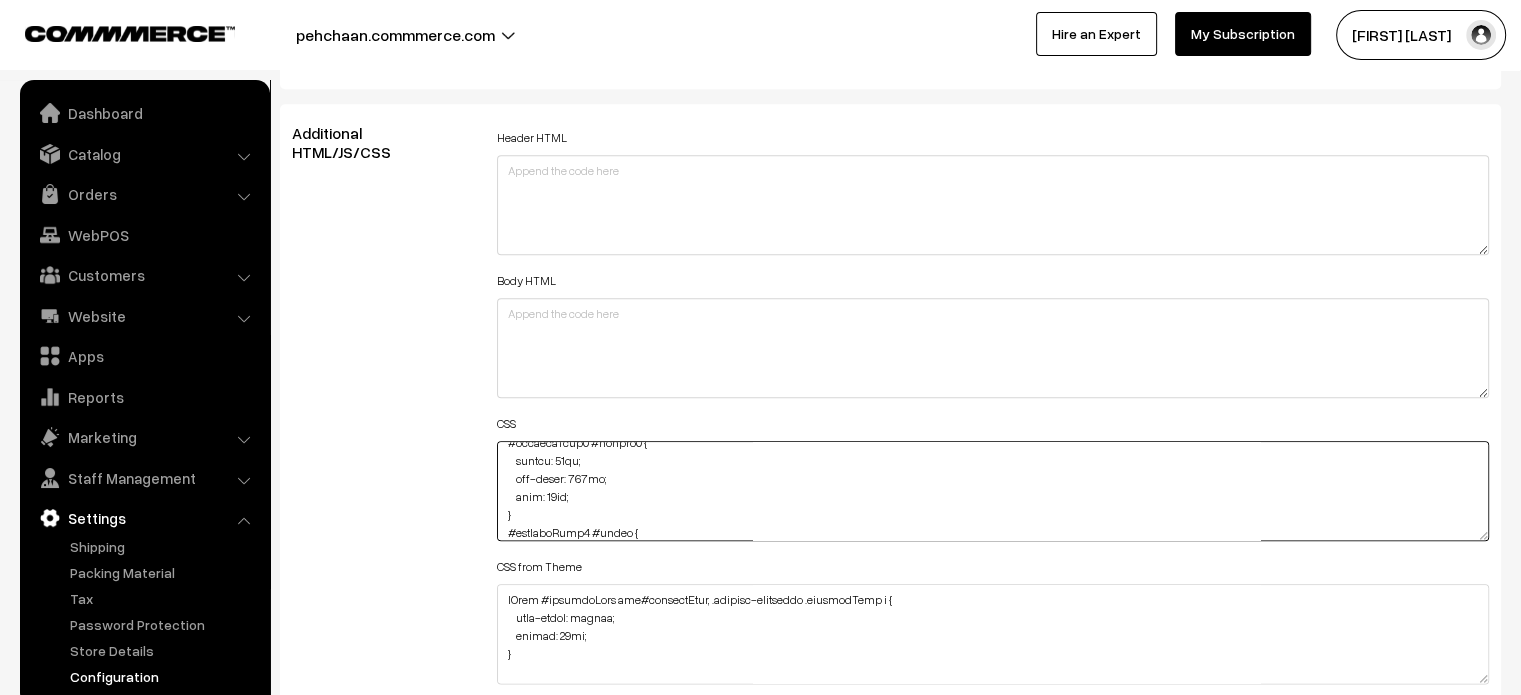 click at bounding box center [993, 491] 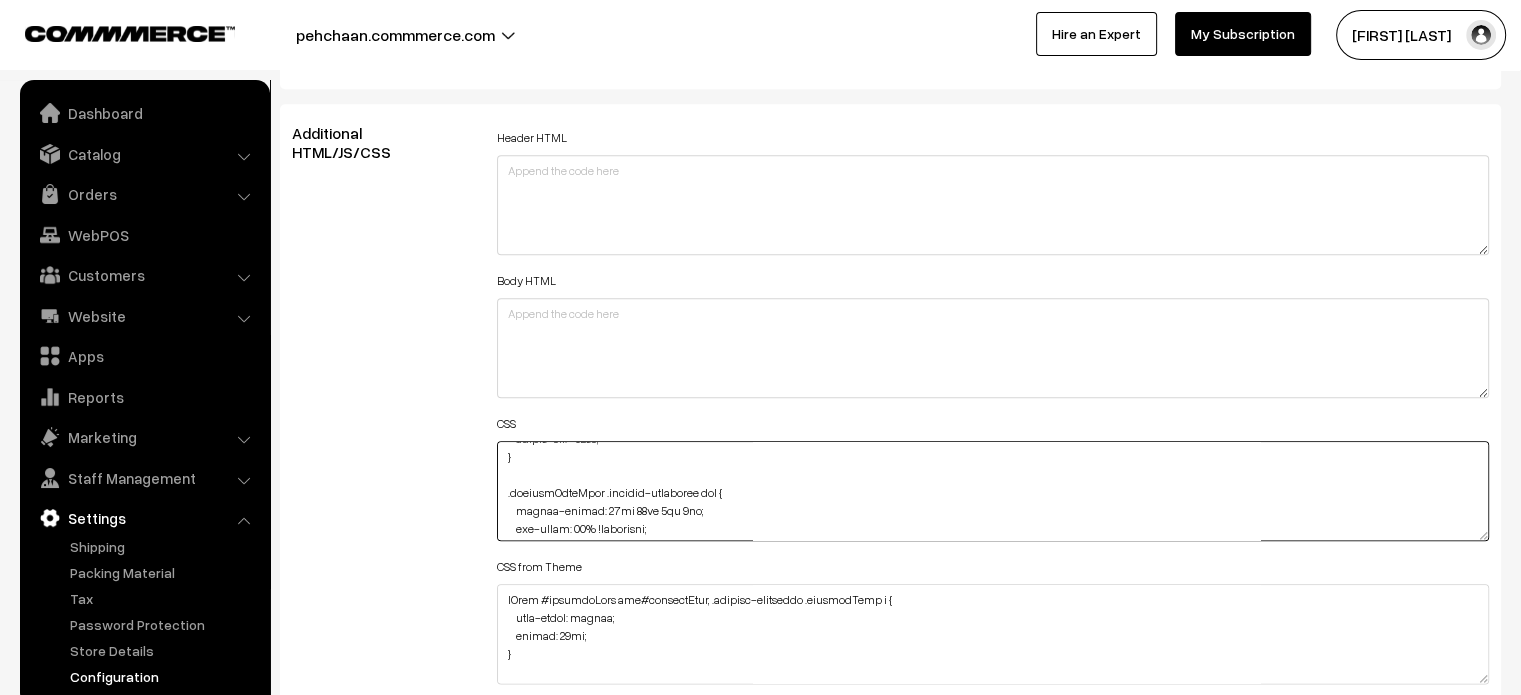 scroll, scrollTop: 31, scrollLeft: 0, axis: vertical 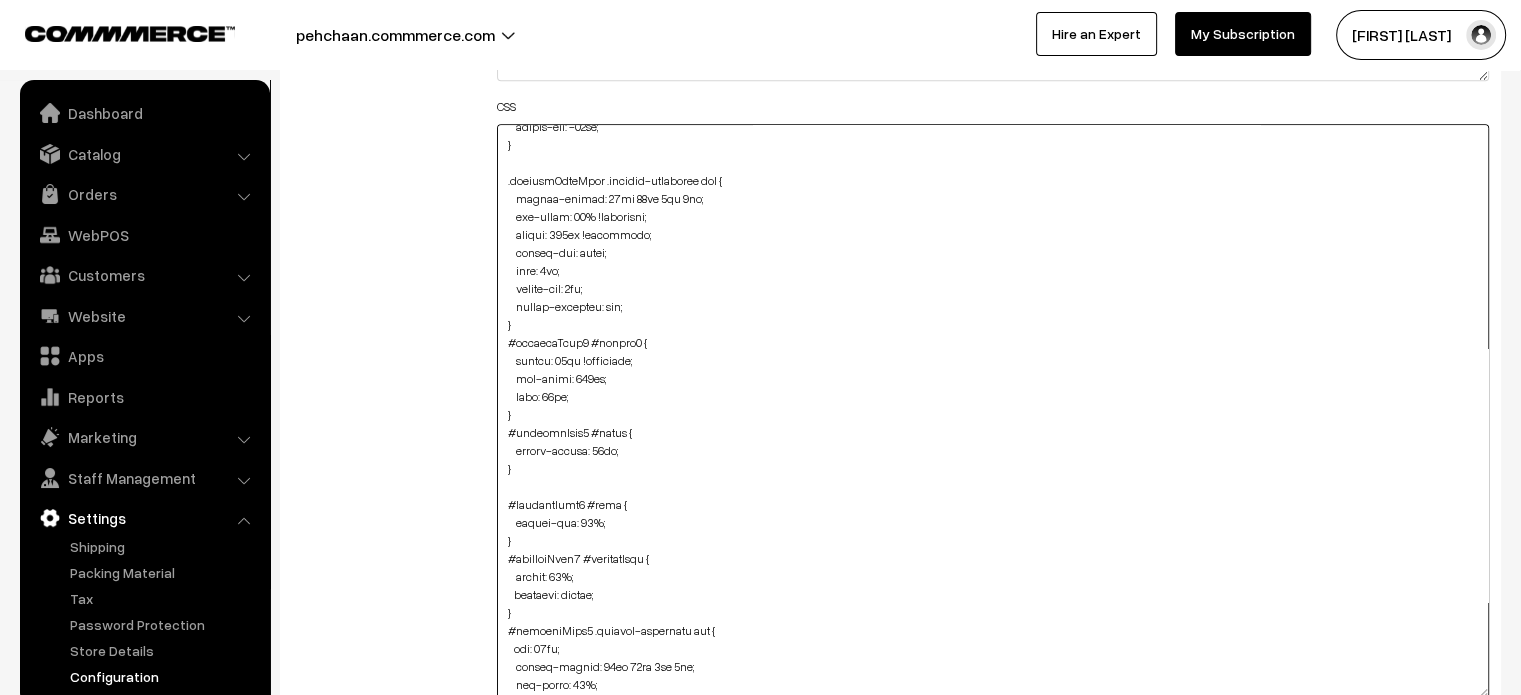 drag, startPoint x: 1478, startPoint y: 216, endPoint x: 1493, endPoint y: 742, distance: 526.2138 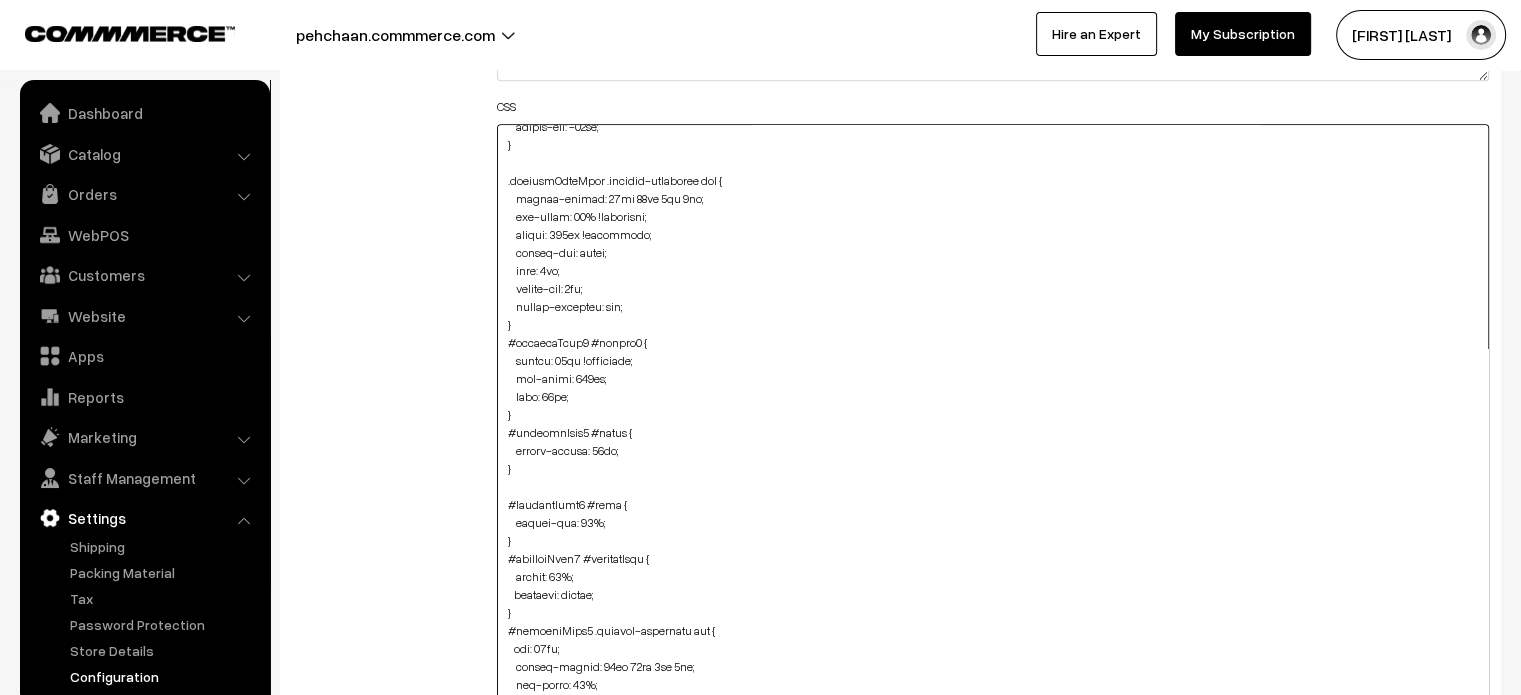 click at bounding box center (993, 436) 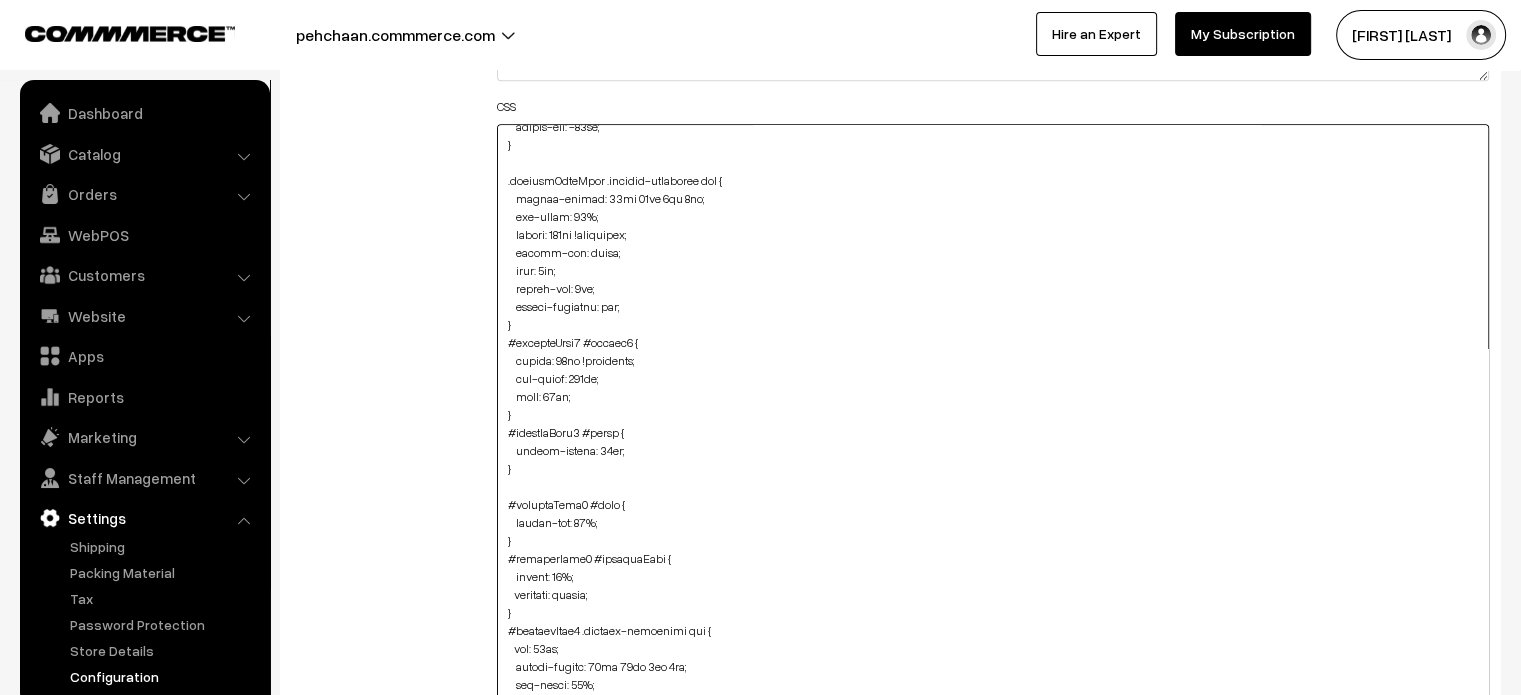click at bounding box center [993, 436] 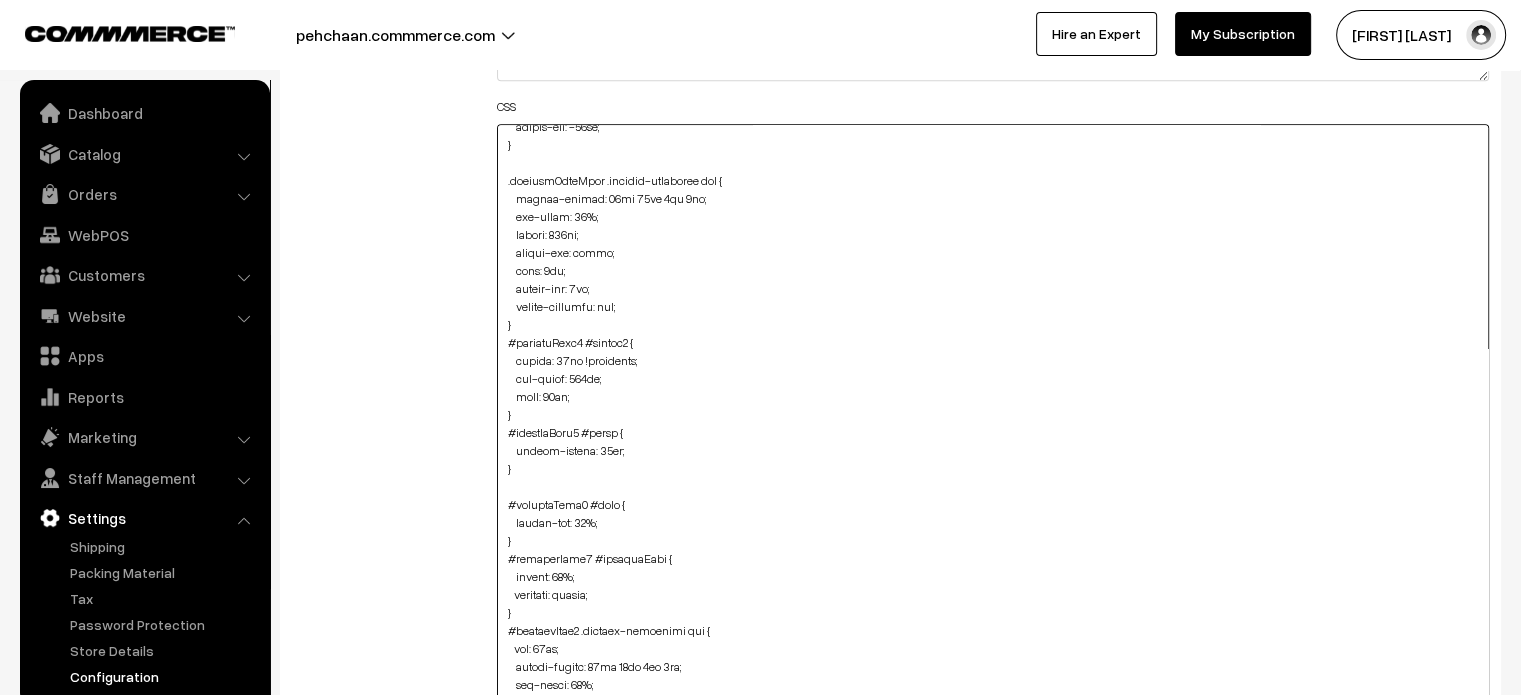 scroll, scrollTop: 0, scrollLeft: 0, axis: both 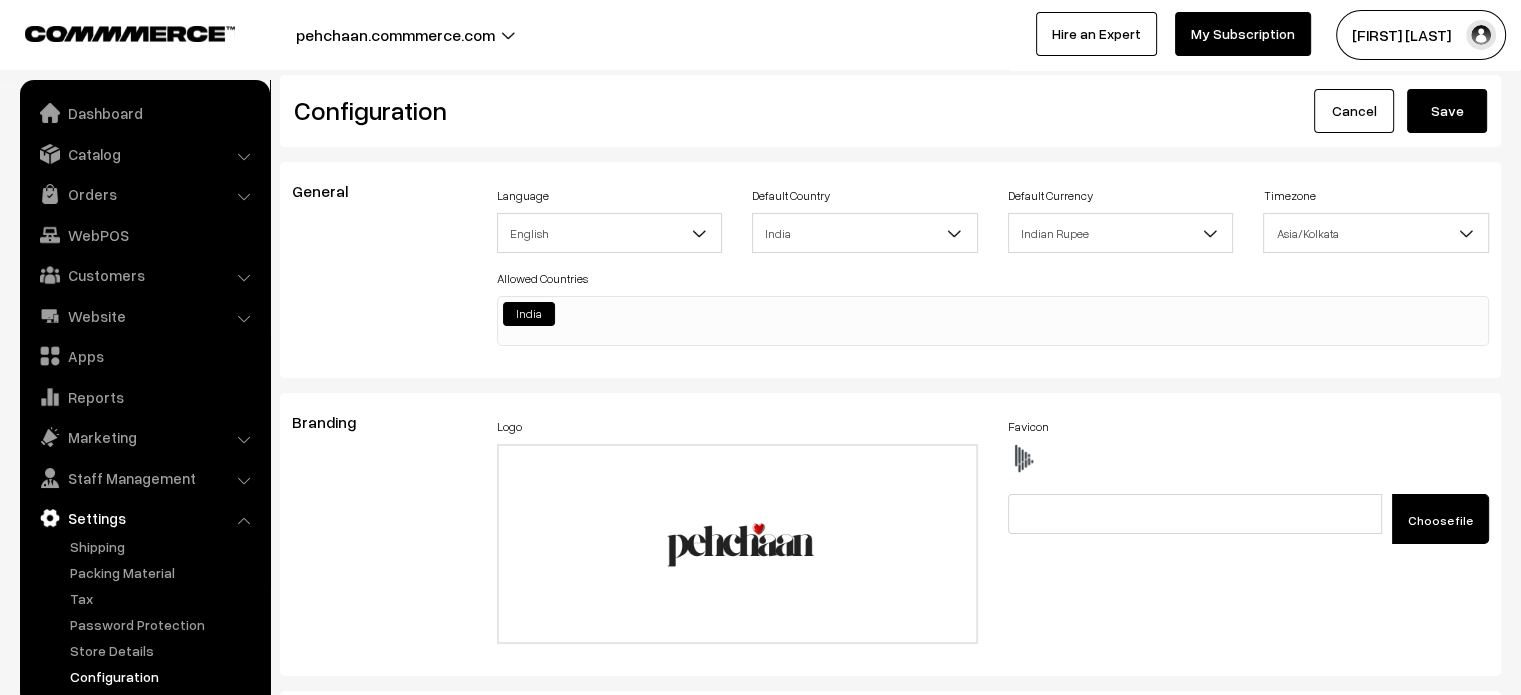 type on ".productListWrap #component {
margin-top: -60px;
}
.productListWrap .product-animation img {
border-radius: 51px 51px 0px 0px;
max-width: 96%;
height: 286px;
object-fit: cover;
left: 5px;
margin-top: 5px;
object-position: top;
}
#productType4 #button2 {
height: 85px !important;
max-width: 309px;
left: 11px;
}
#productType4 #price {
margin-bottom: 10px;
}
#productType4 #name {
margin-top: 80%;
}
#productType4 #productCard {
height: 93%;
overflow: hidden;
}
#productType4 .product-animation img {
top: 10px;
border-radius: 48px 48px 0px 0px;
max-width: 95%;
height: 500px;
left: 8px;
}
#productType3 .fade-component-image {
transition: opacity -1s ease-in-out;
}
#productType1 small {
margin-left: 13px;
}
element.style {
}
.product-type-2-component #image {
padding: 0px;
width: 660px;
border: none;
margin-left: -8px;
}
#productType1 .slick-slide>div {
height: 100%;
width: 96%;
}
#productType3 .slick-..." 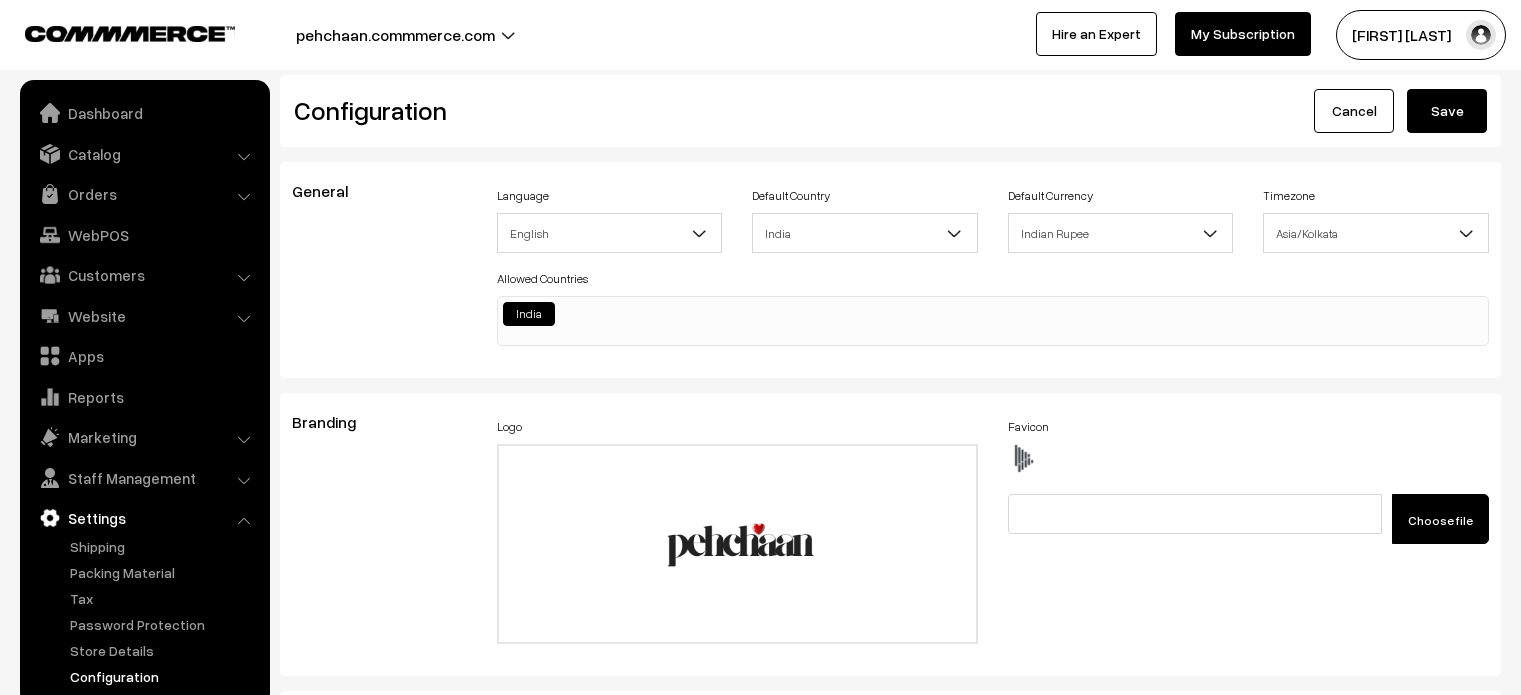 scroll, scrollTop: 0, scrollLeft: 0, axis: both 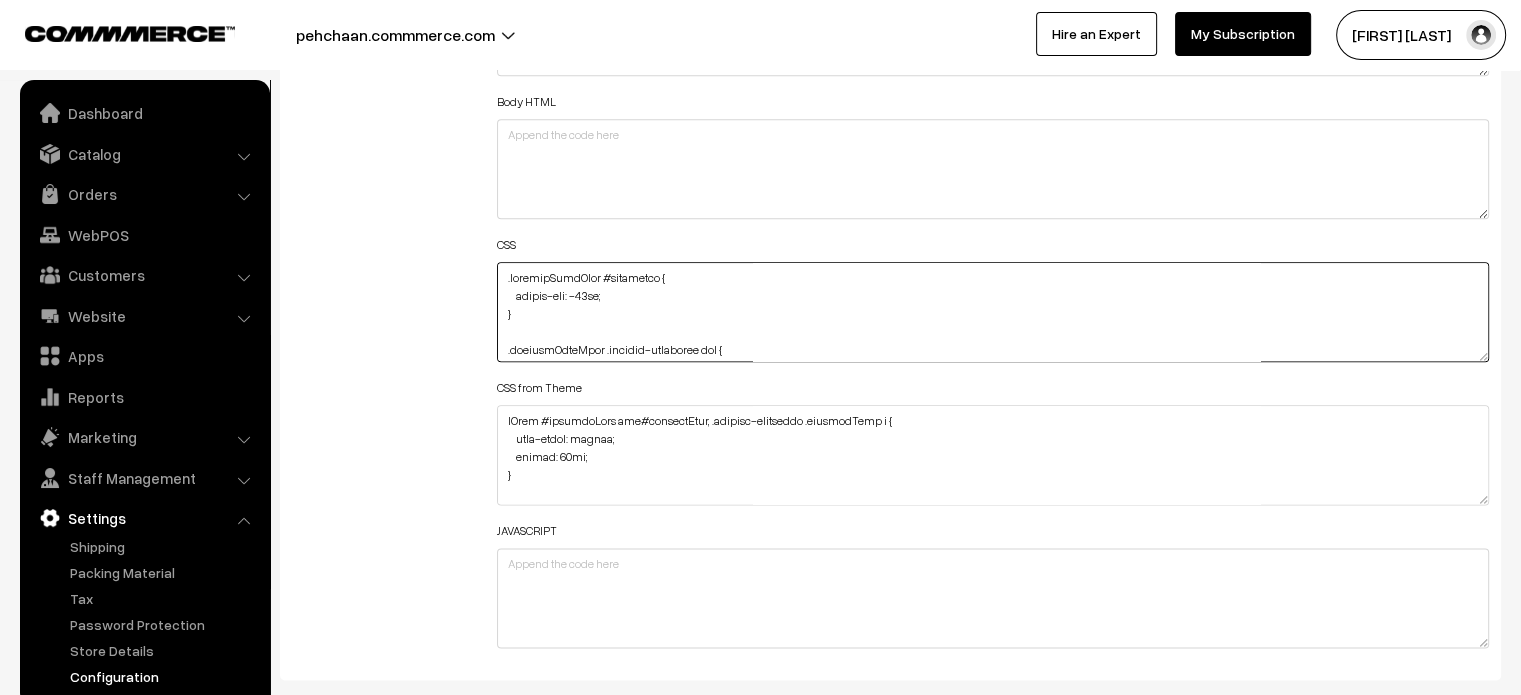 click at bounding box center (993, 312) 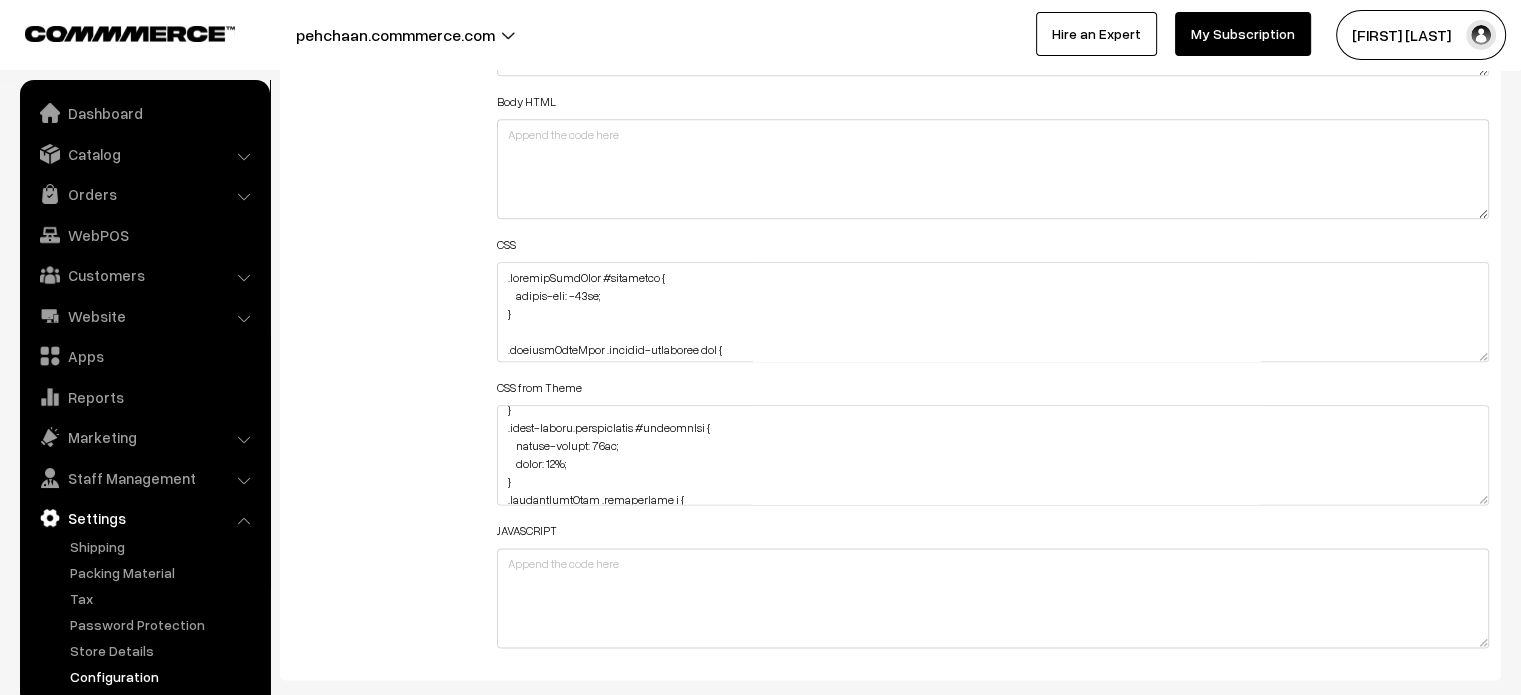 scroll, scrollTop: 1389, scrollLeft: 0, axis: vertical 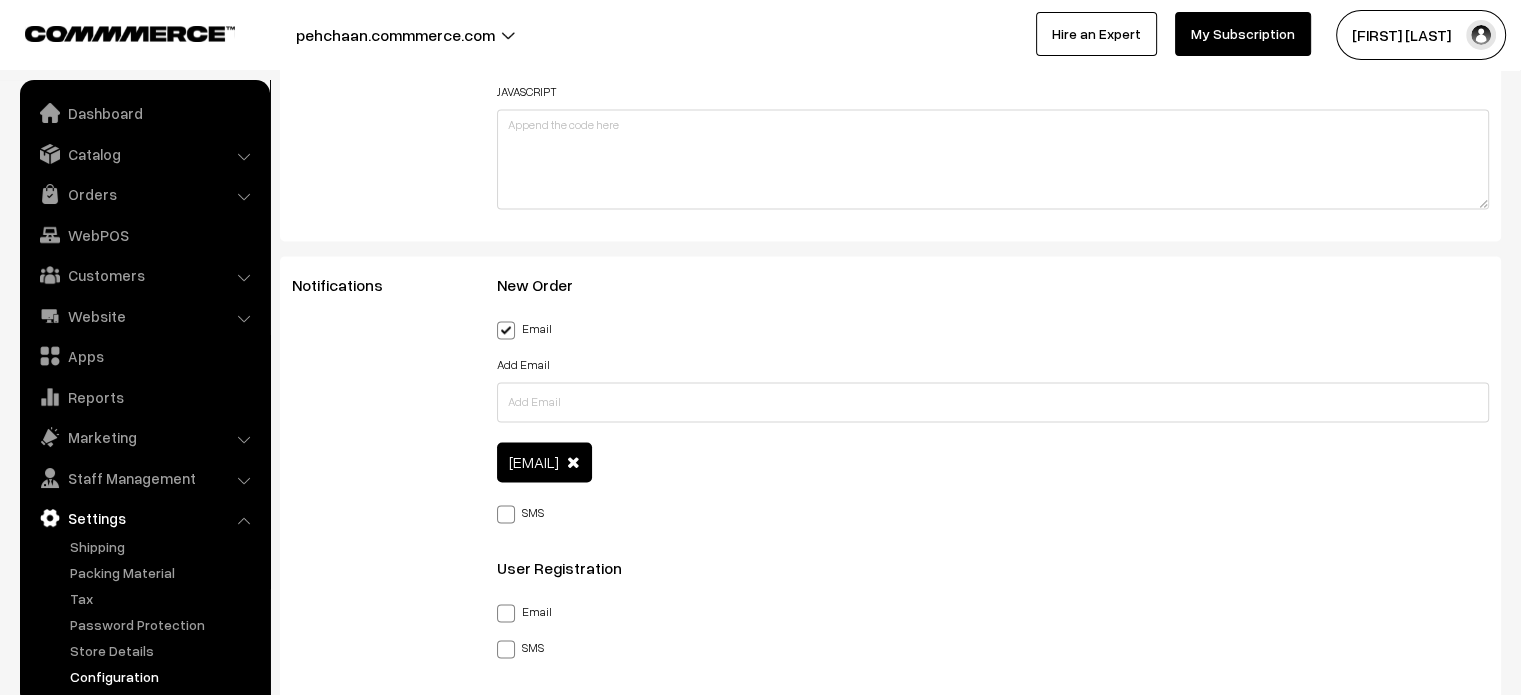 drag, startPoint x: 1477, startPoint y: 327, endPoint x: 1483, endPoint y: 742, distance: 415.04337 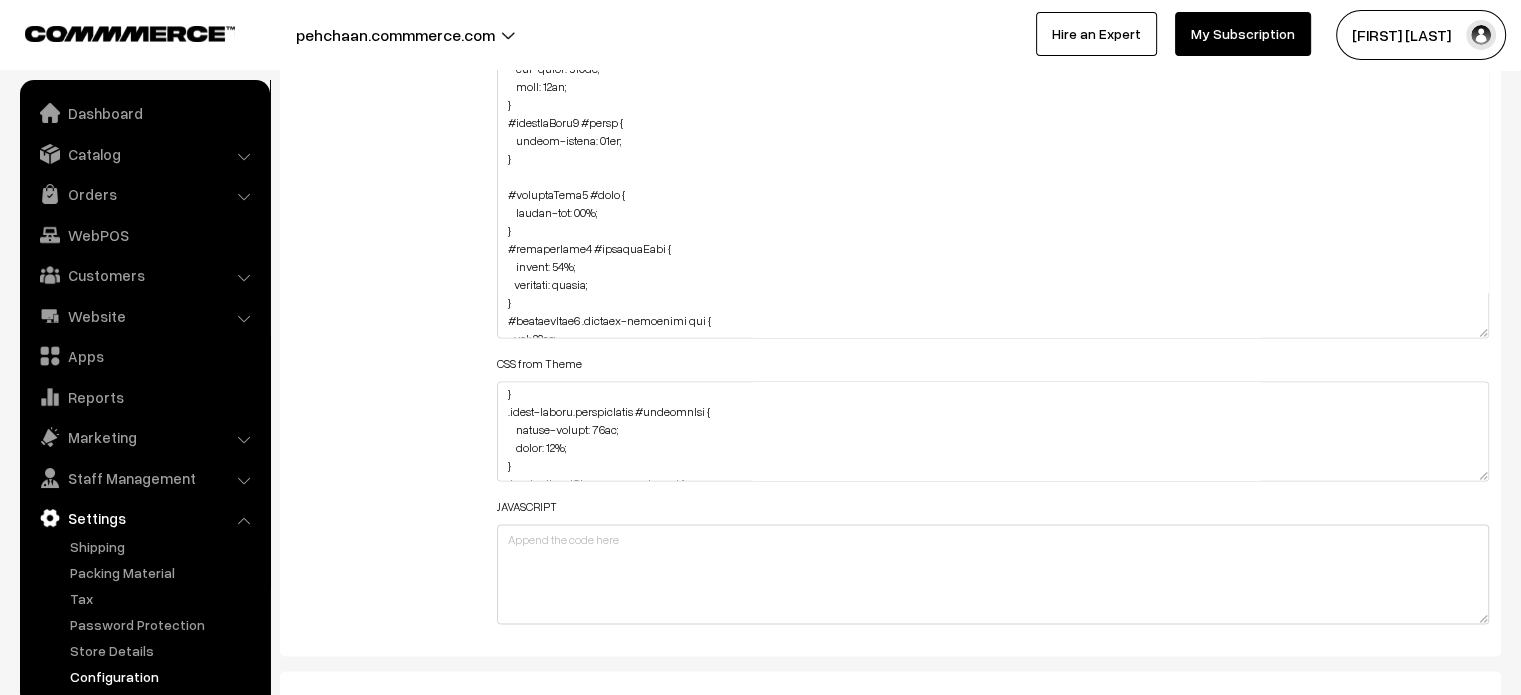 scroll, scrollTop: 1468, scrollLeft: 0, axis: vertical 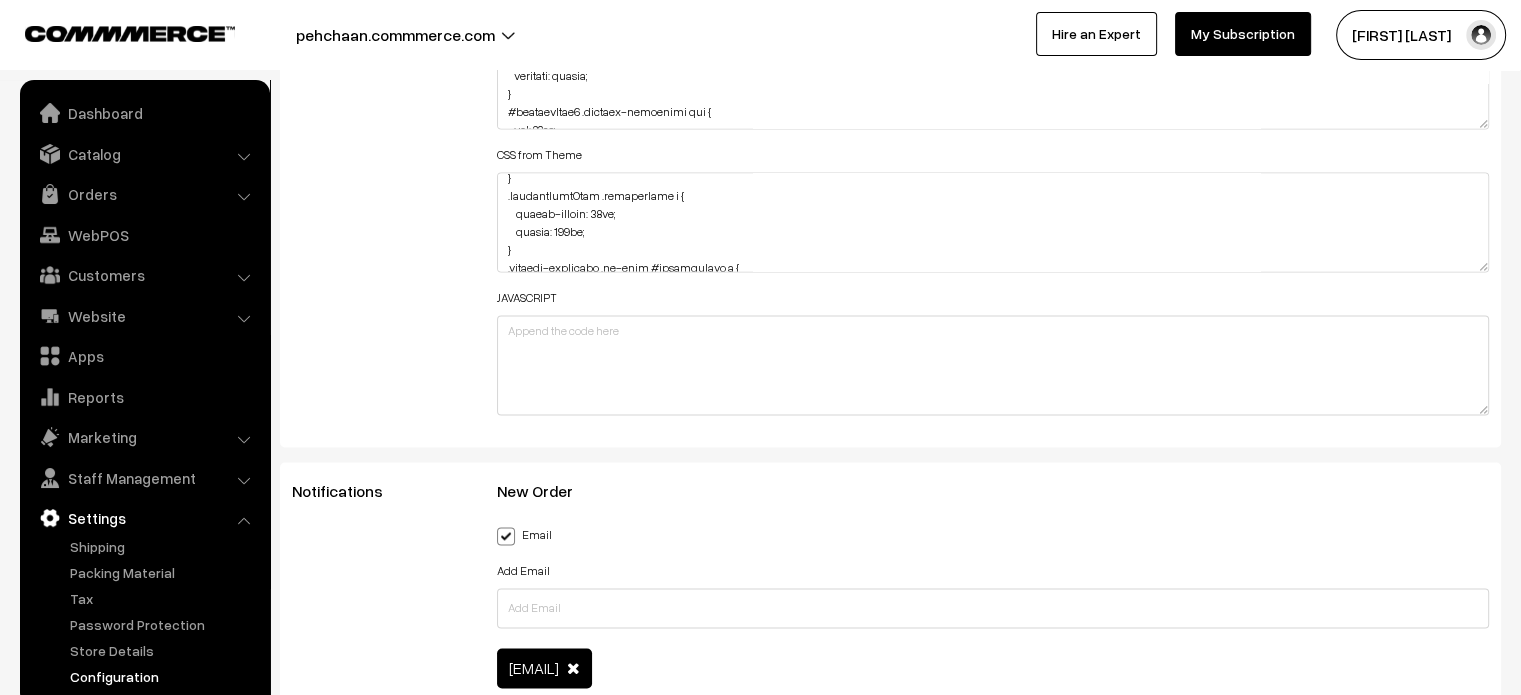 click on "Thank you for showing interest. Our team will call you shortly.
Close
[EMAIL]
Go to Website
Switch Store
Create New Store" at bounding box center (760, -2691) 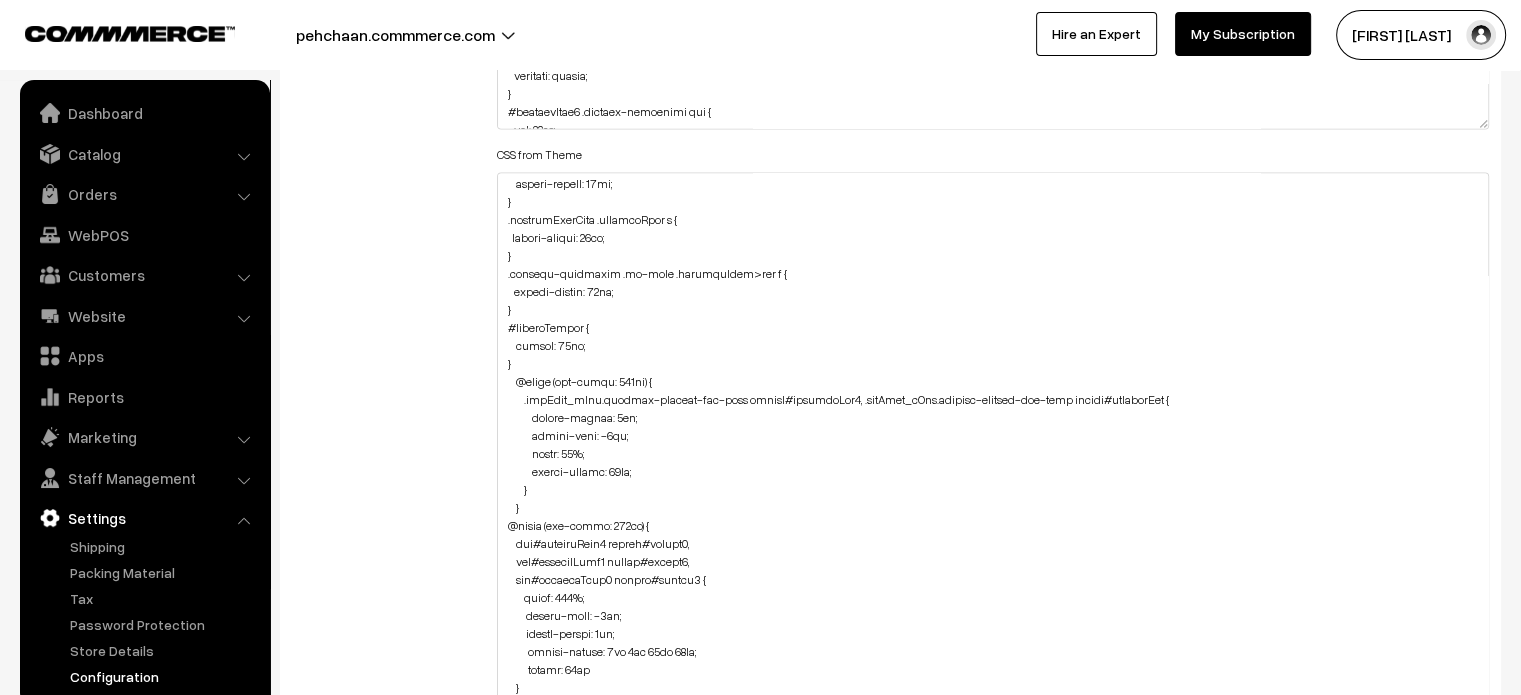 scroll, scrollTop: 1488, scrollLeft: 0, axis: vertical 